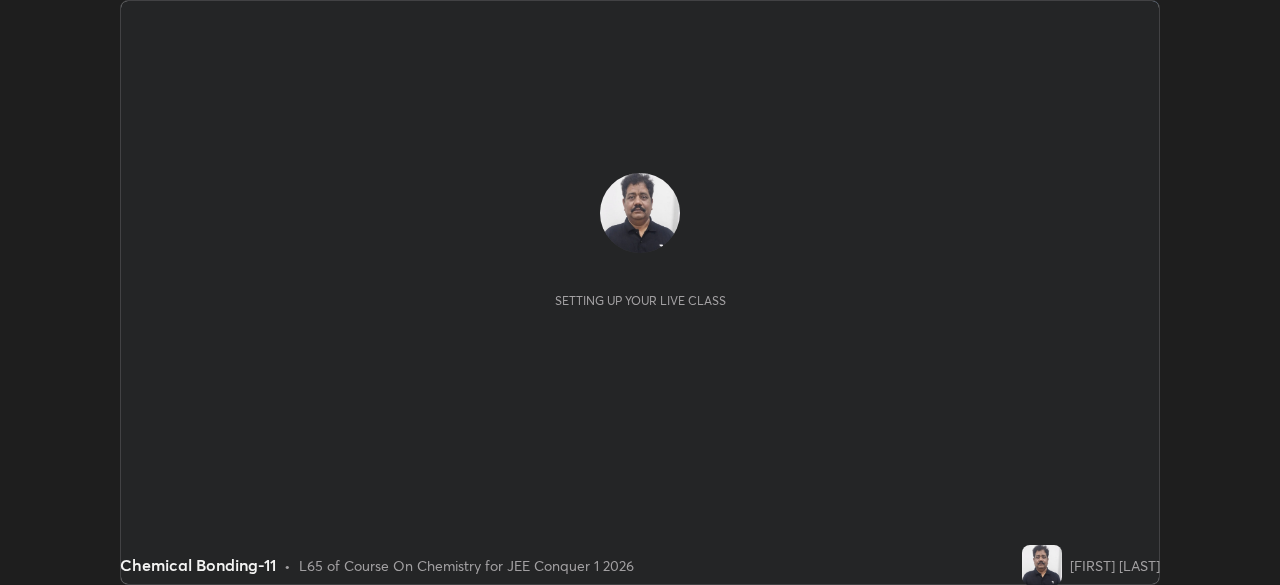 scroll, scrollTop: 0, scrollLeft: 0, axis: both 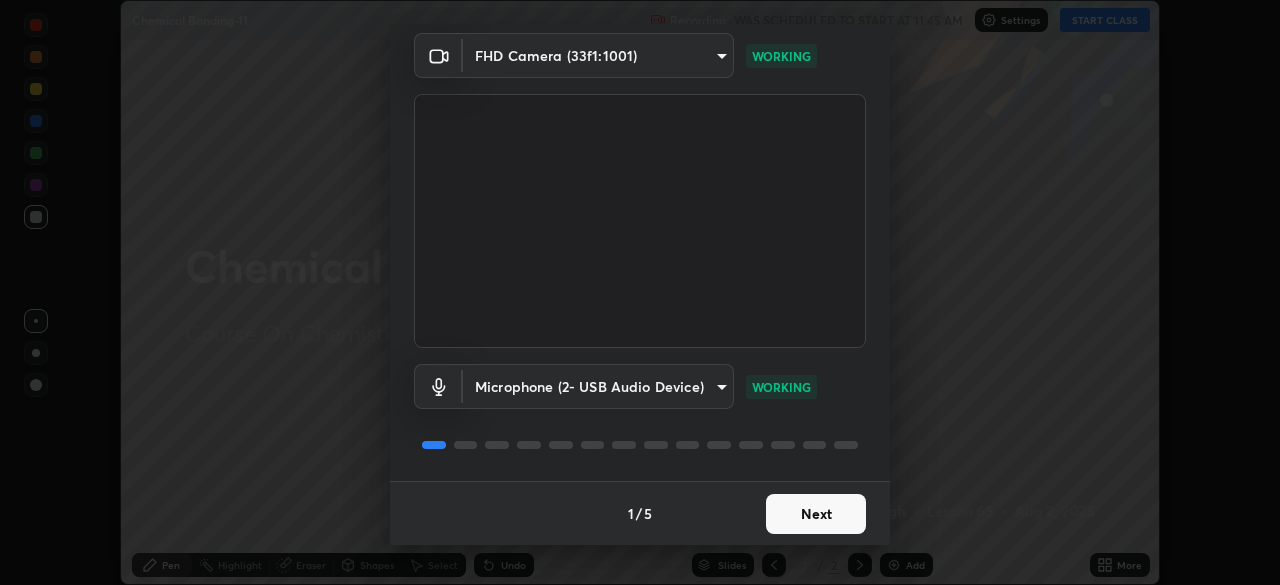 click on "Next" at bounding box center [816, 514] 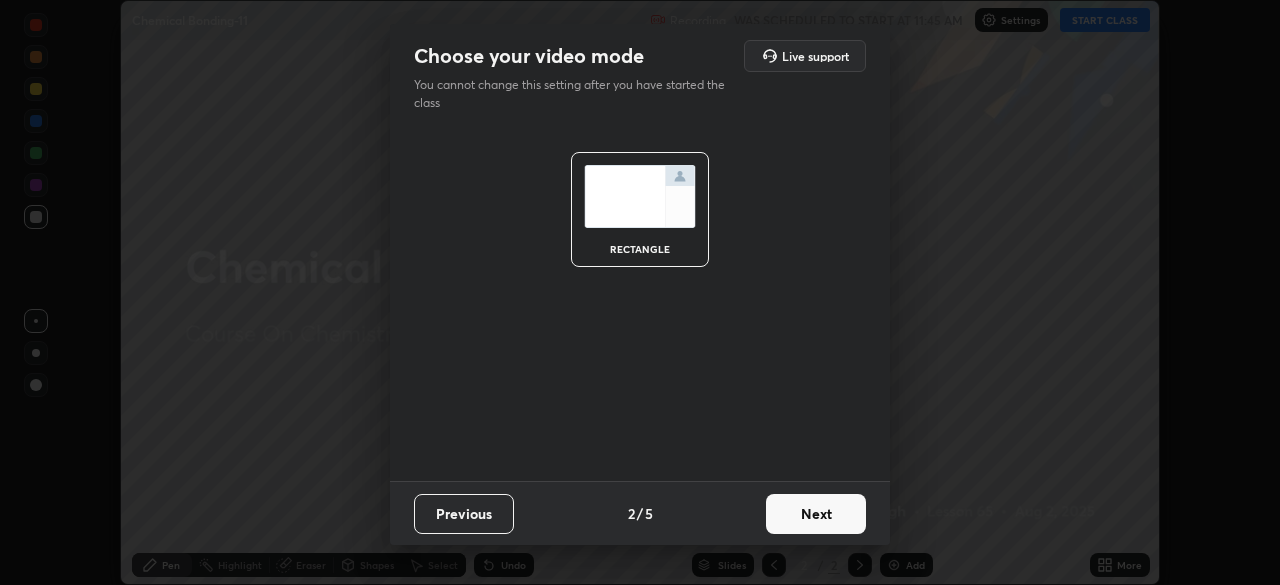scroll, scrollTop: 0, scrollLeft: 0, axis: both 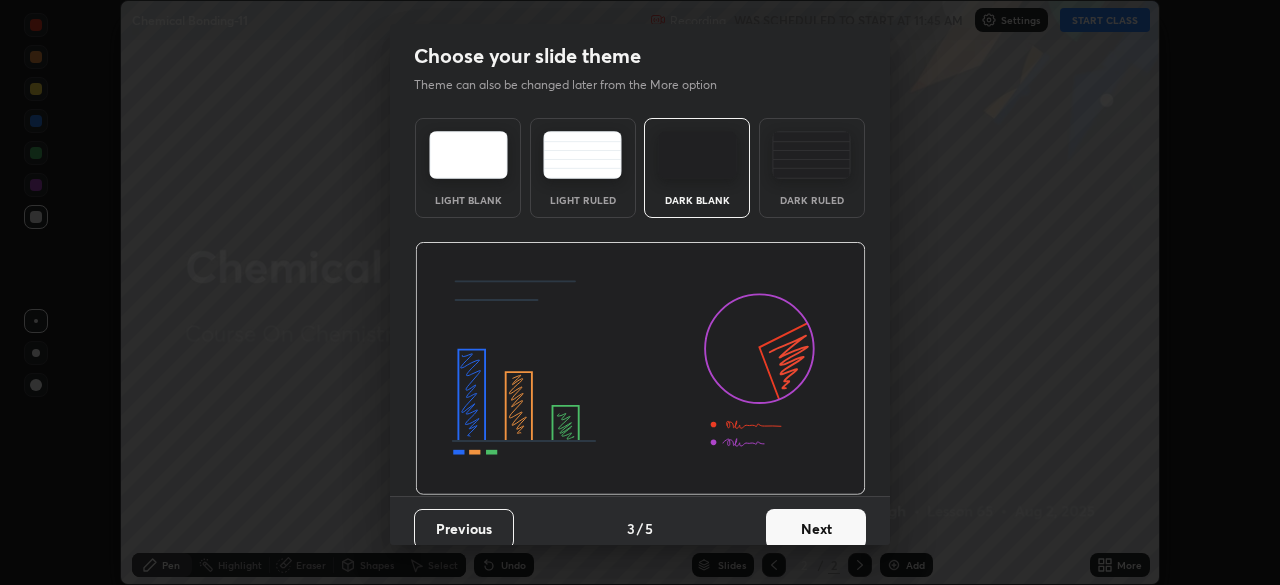 click on "Next" at bounding box center (816, 529) 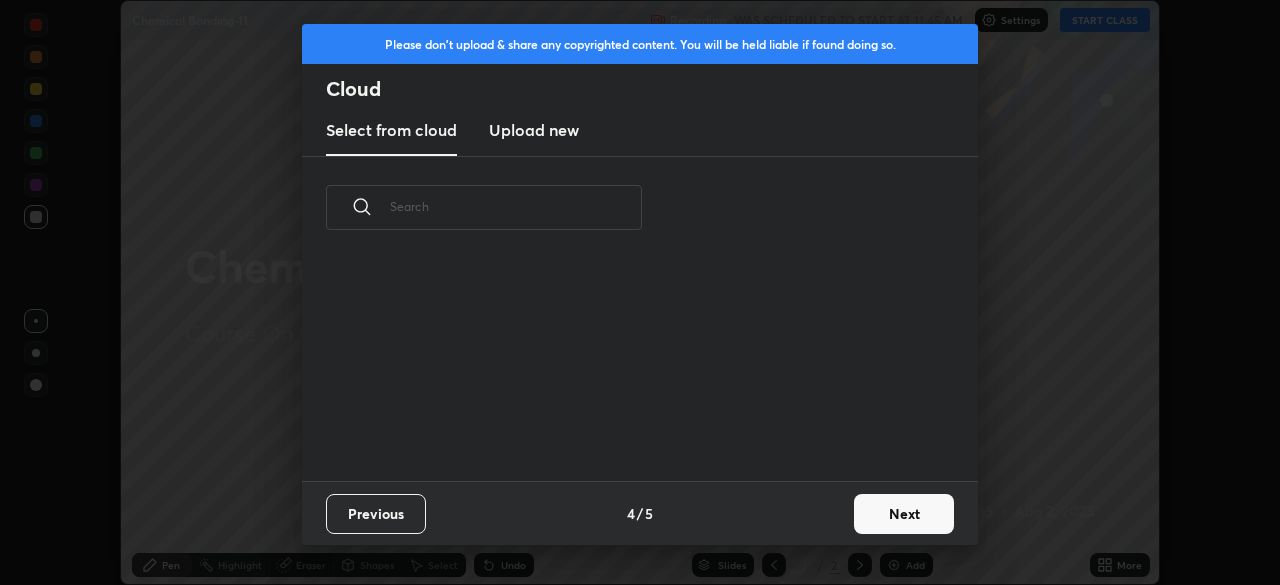 scroll, scrollTop: 222, scrollLeft: 642, axis: both 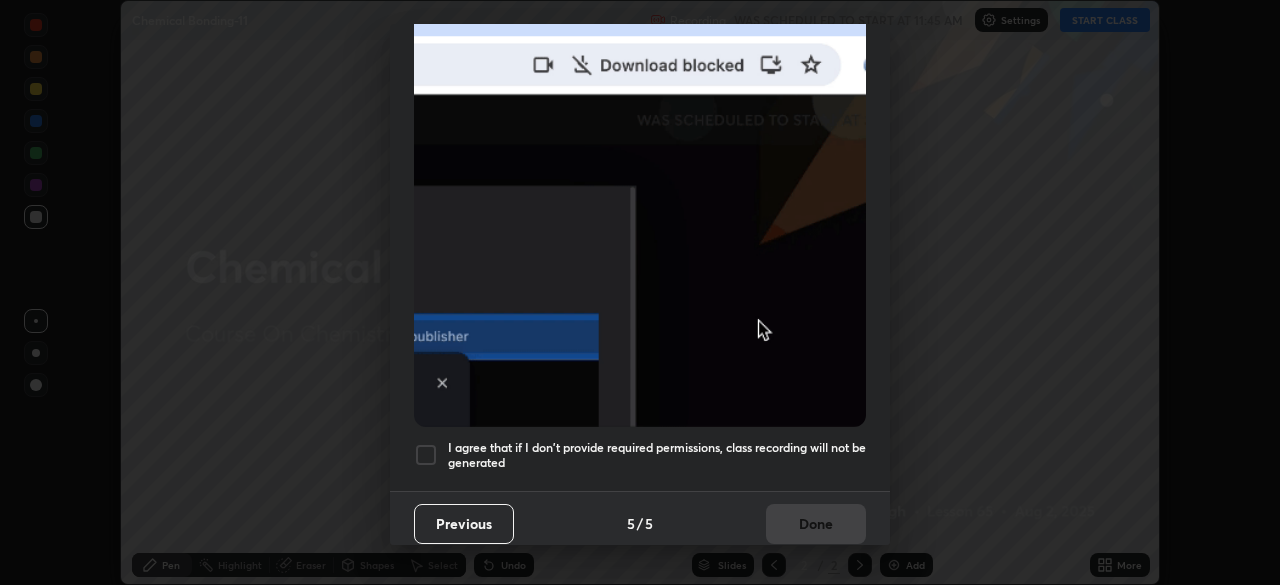 click at bounding box center [426, 455] 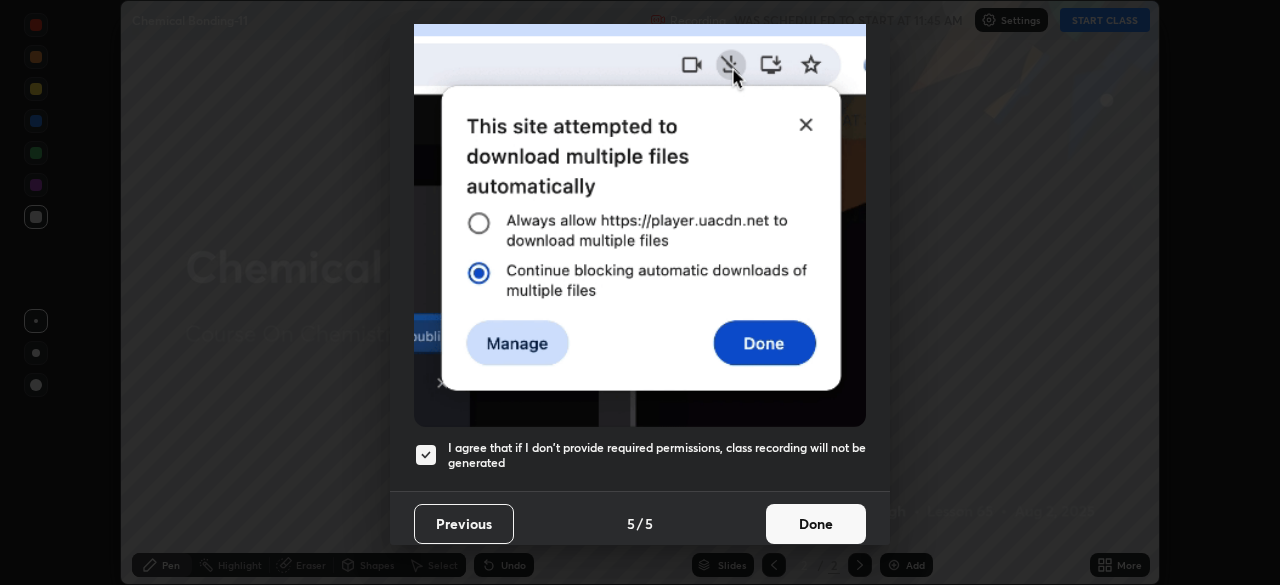 click on "Done" at bounding box center (816, 524) 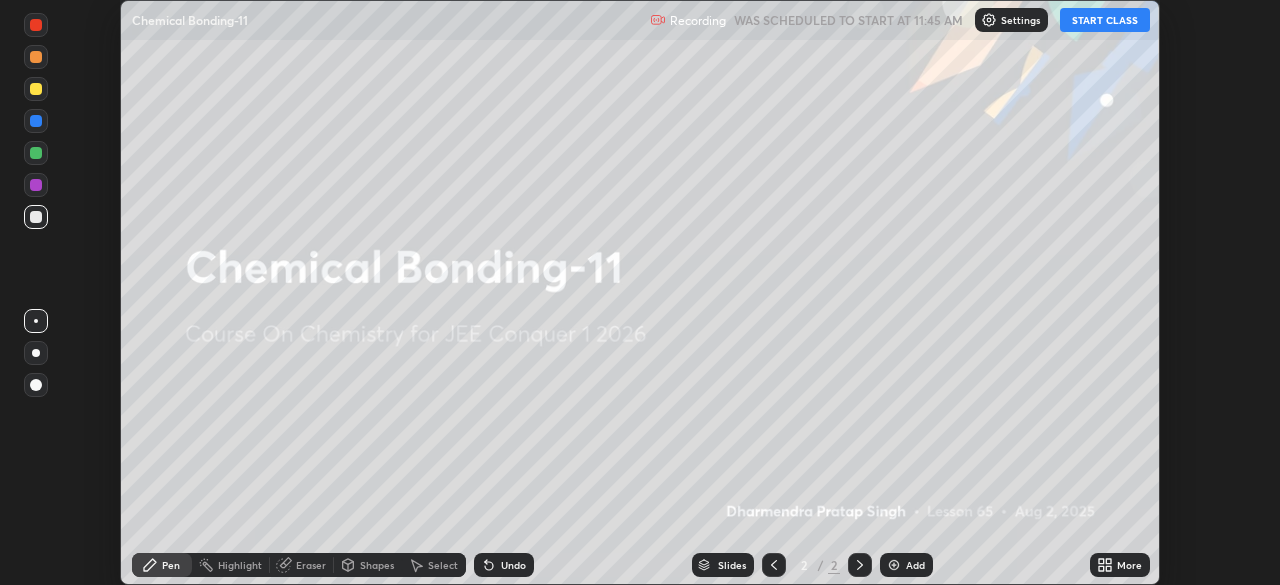 click 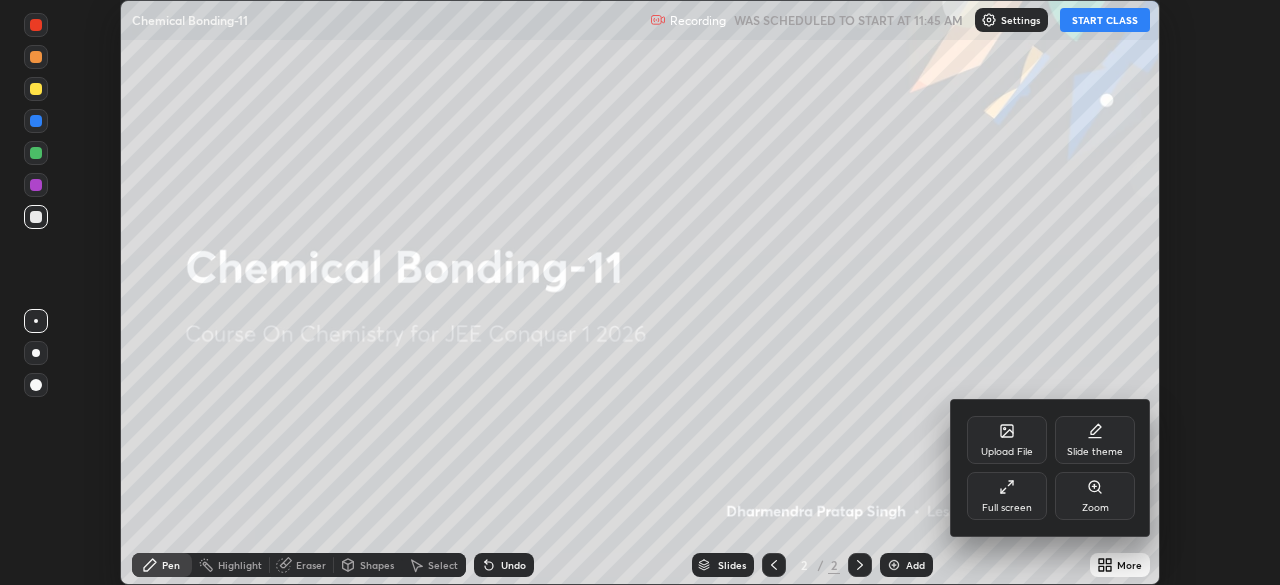 click 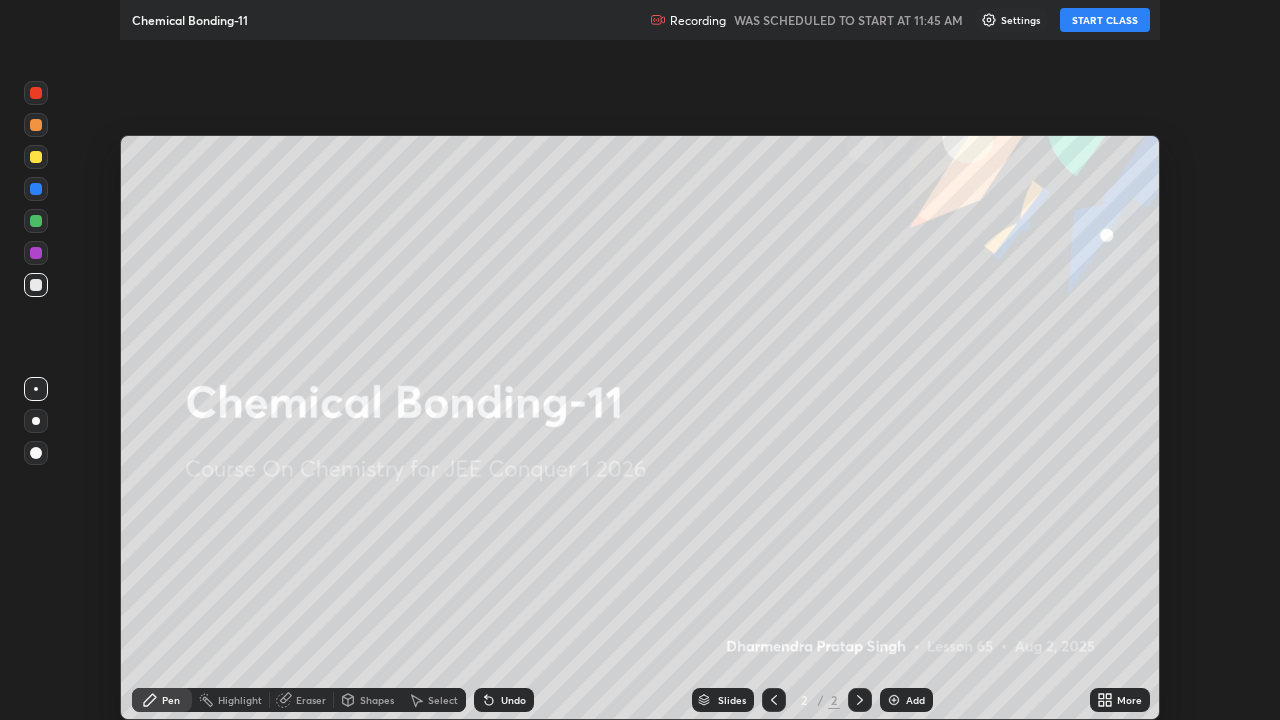 scroll, scrollTop: 99280, scrollLeft: 98720, axis: both 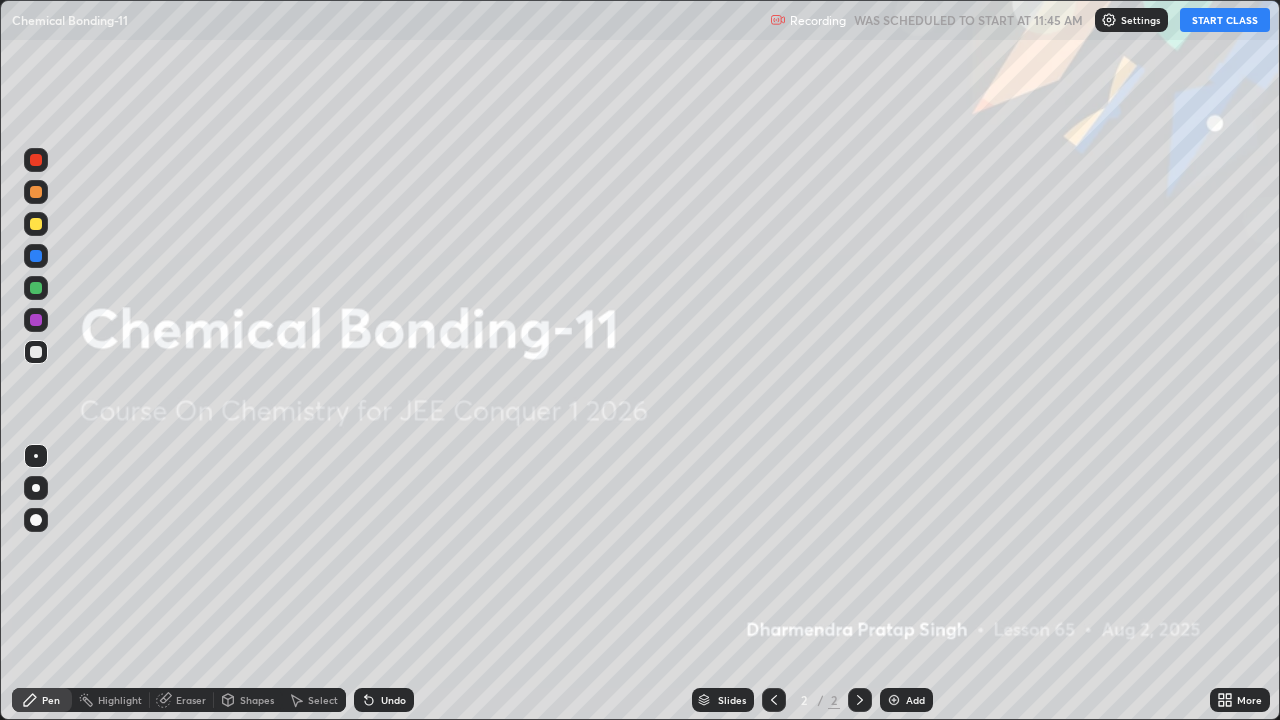 click on "START CLASS" at bounding box center (1225, 20) 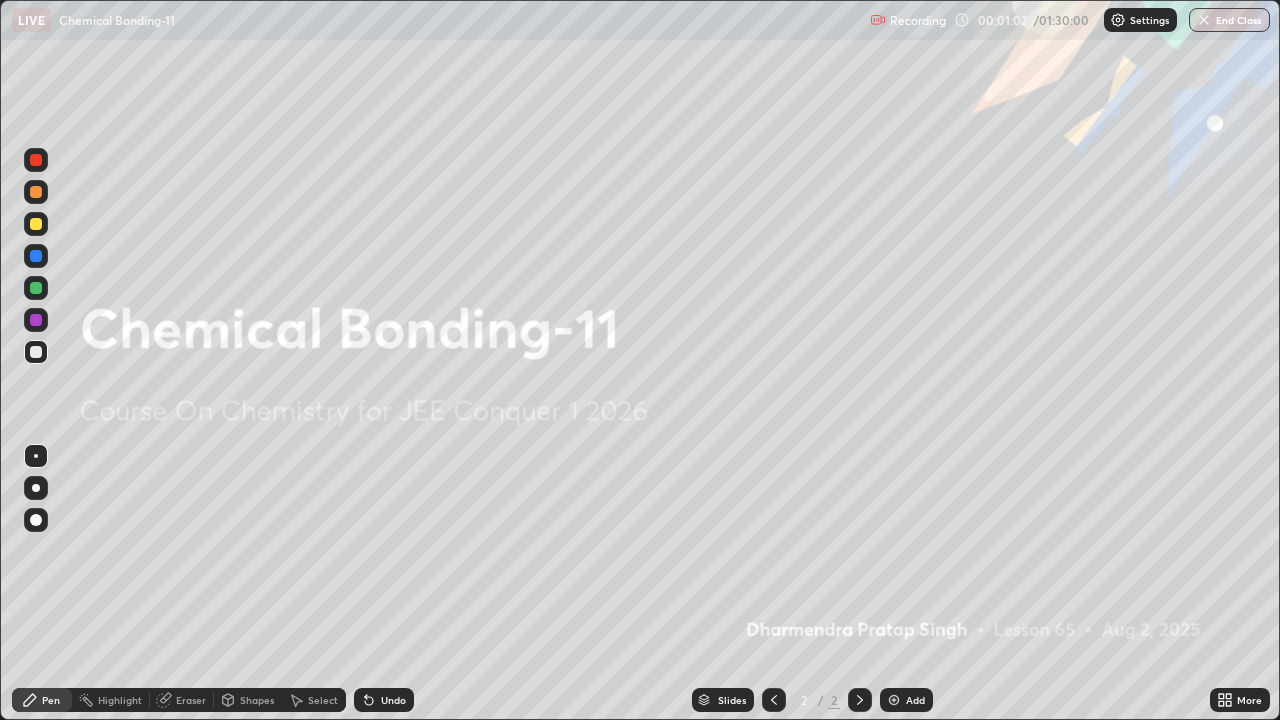 click at bounding box center [894, 700] 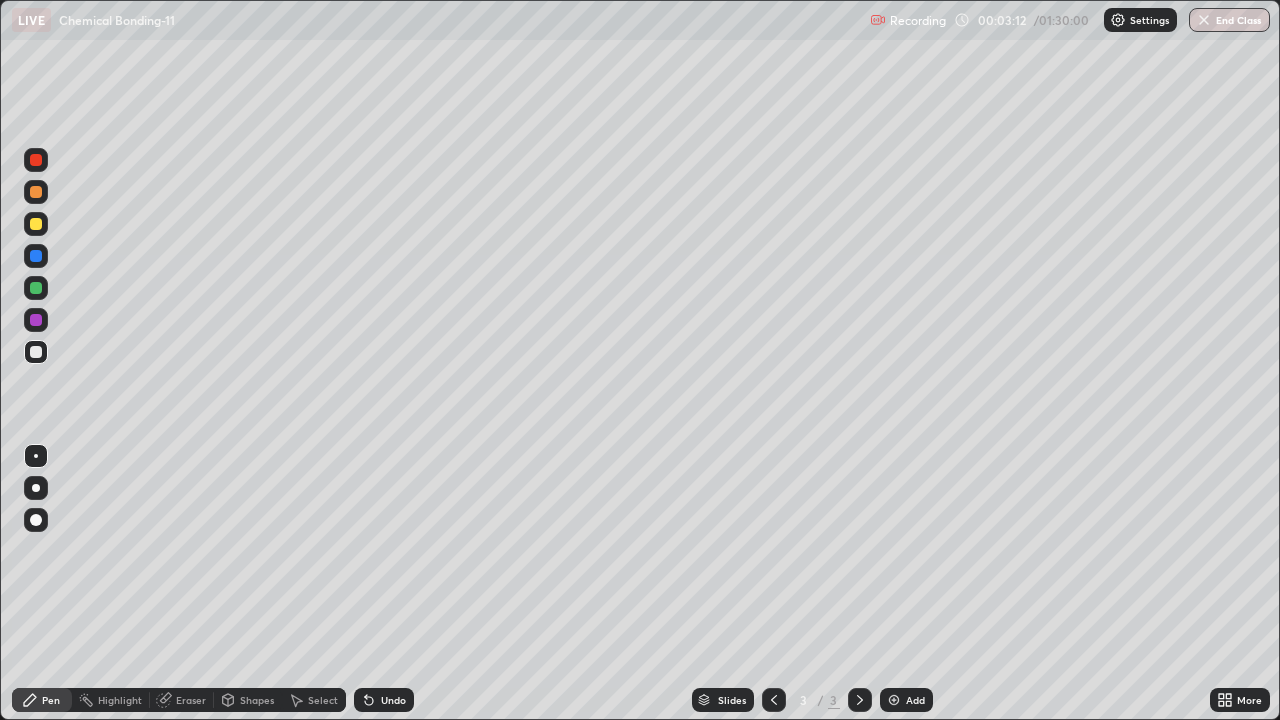 click at bounding box center (36, 224) 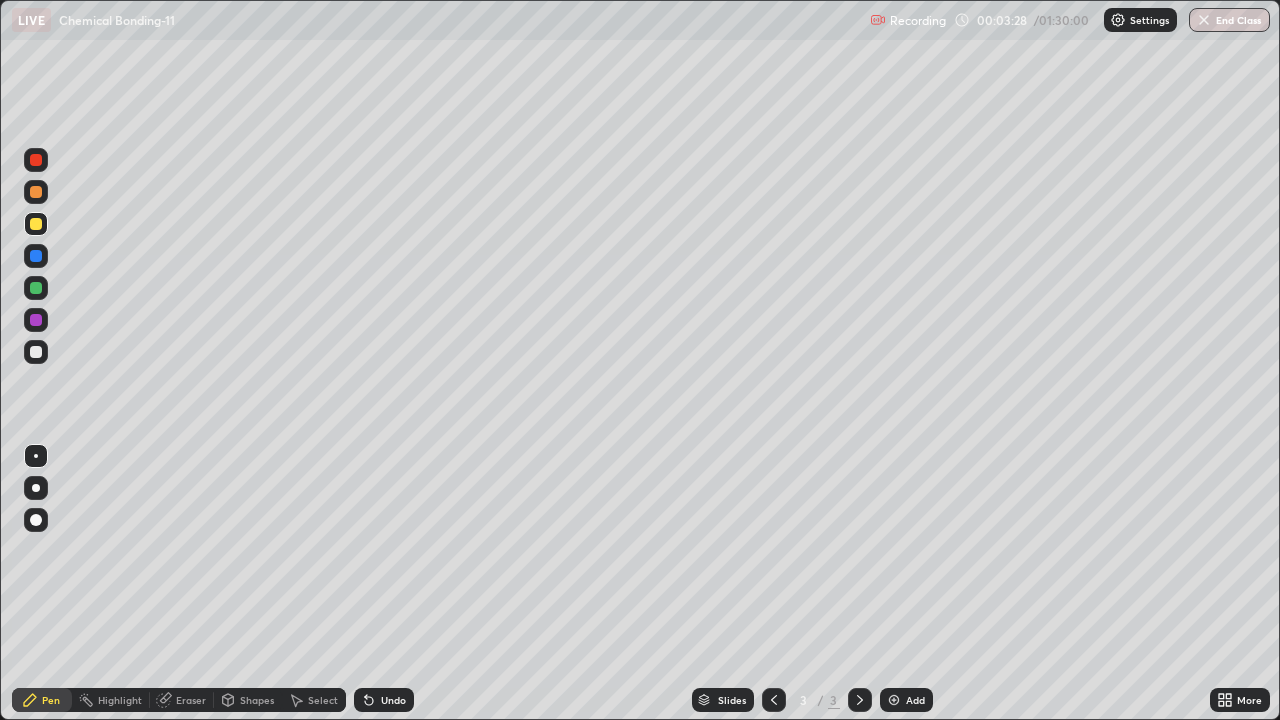 click at bounding box center [36, 320] 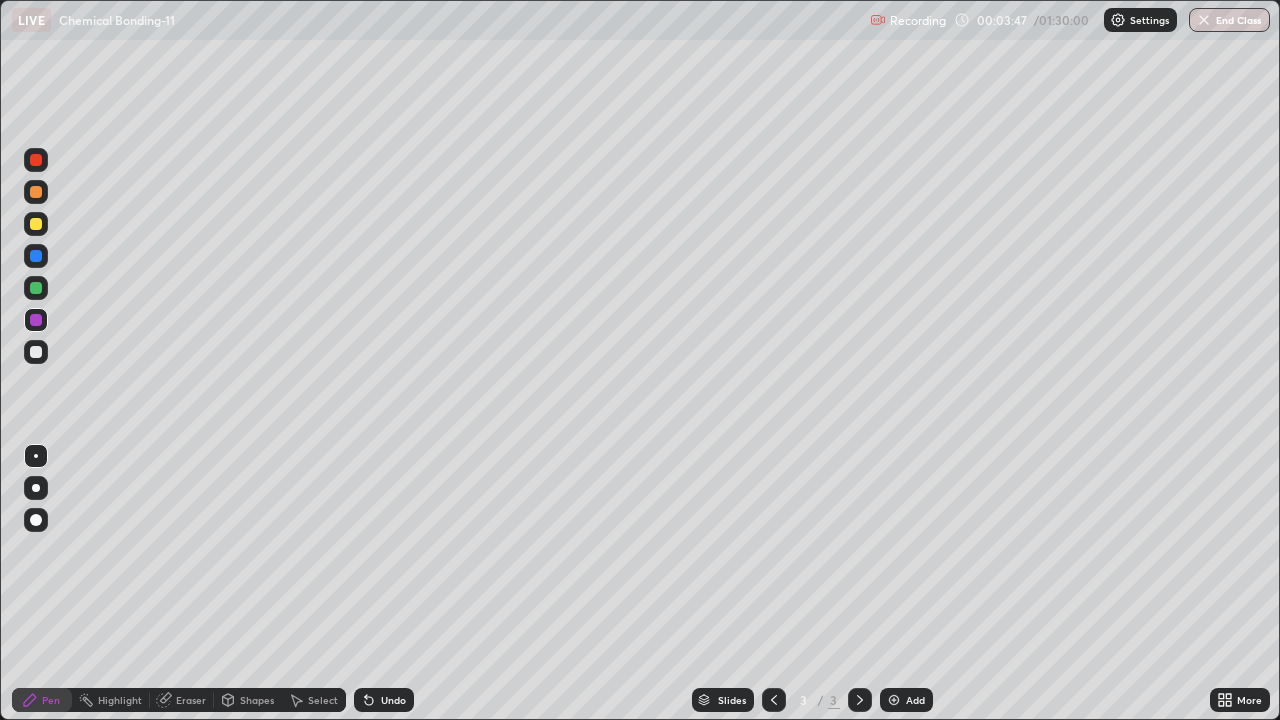 click at bounding box center [36, 160] 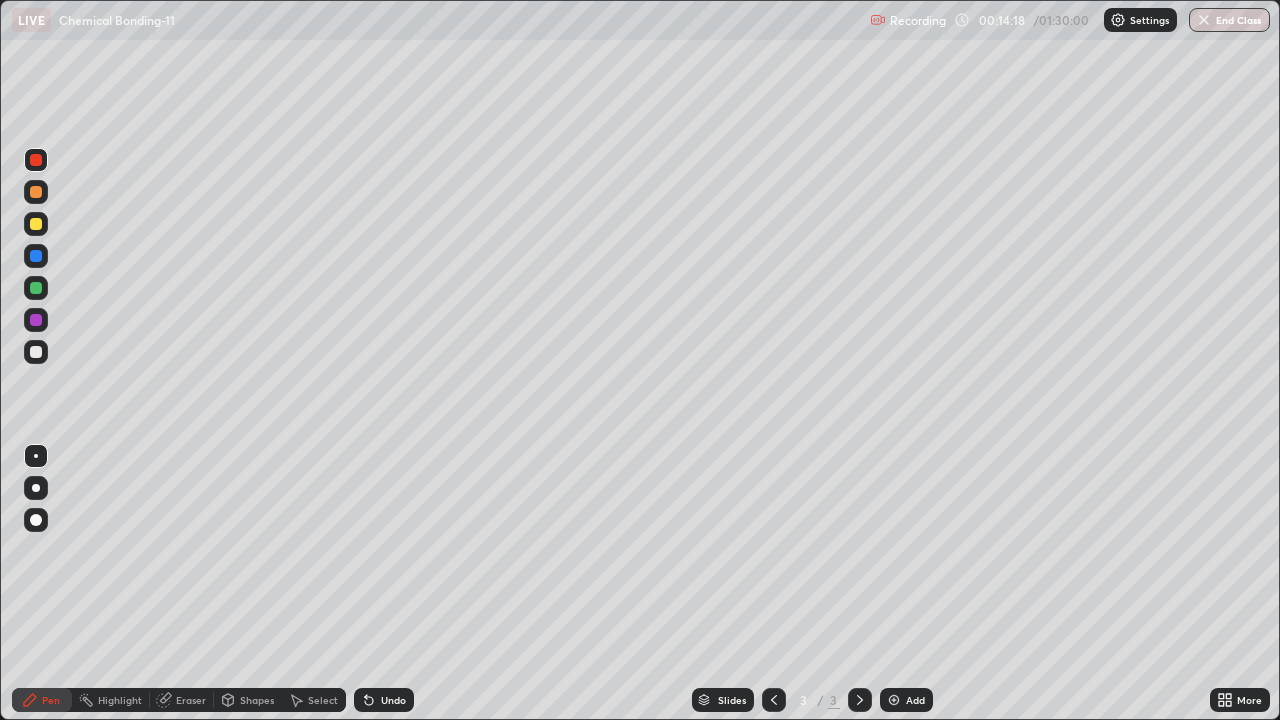 click on "Add" at bounding box center [915, 700] 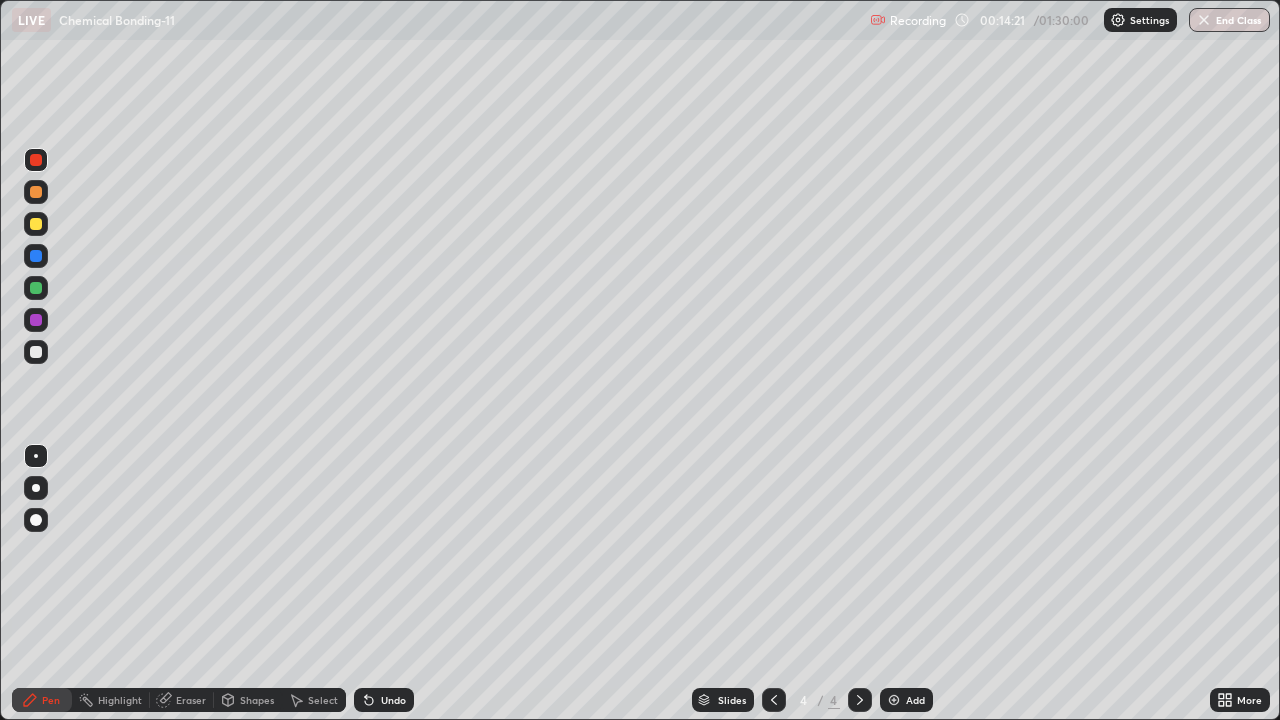 click at bounding box center [36, 352] 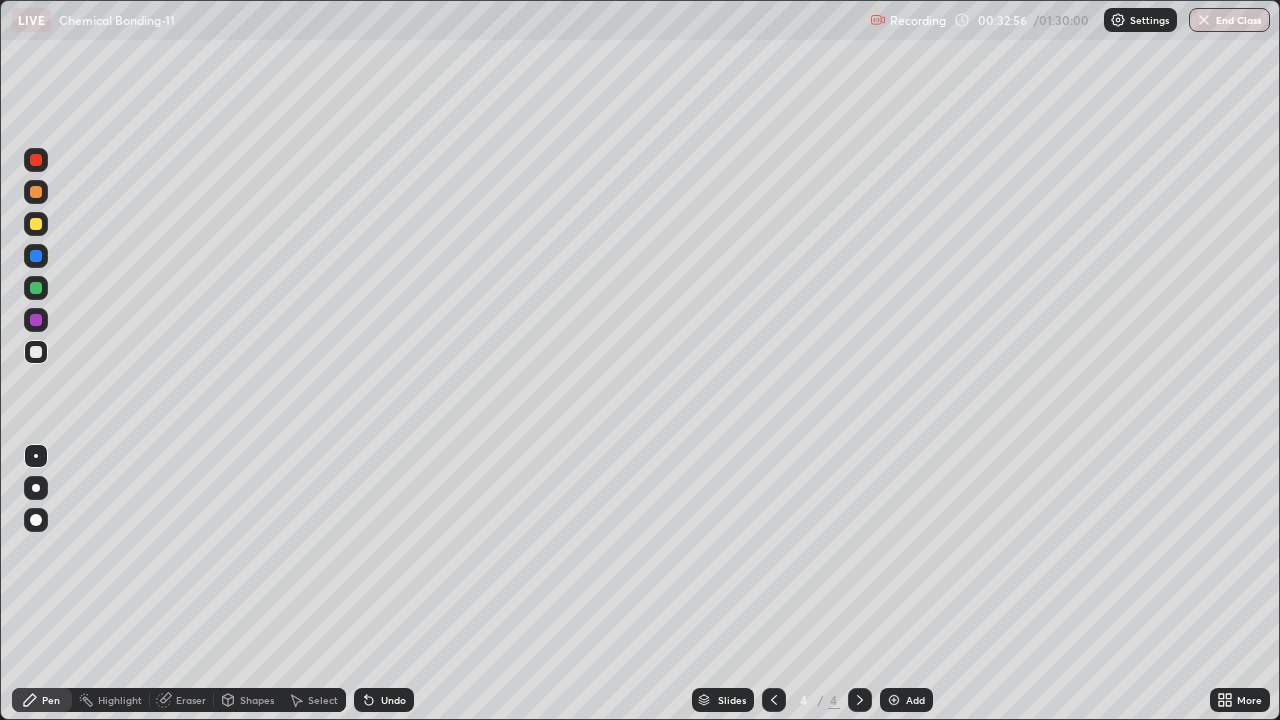 click at bounding box center (894, 700) 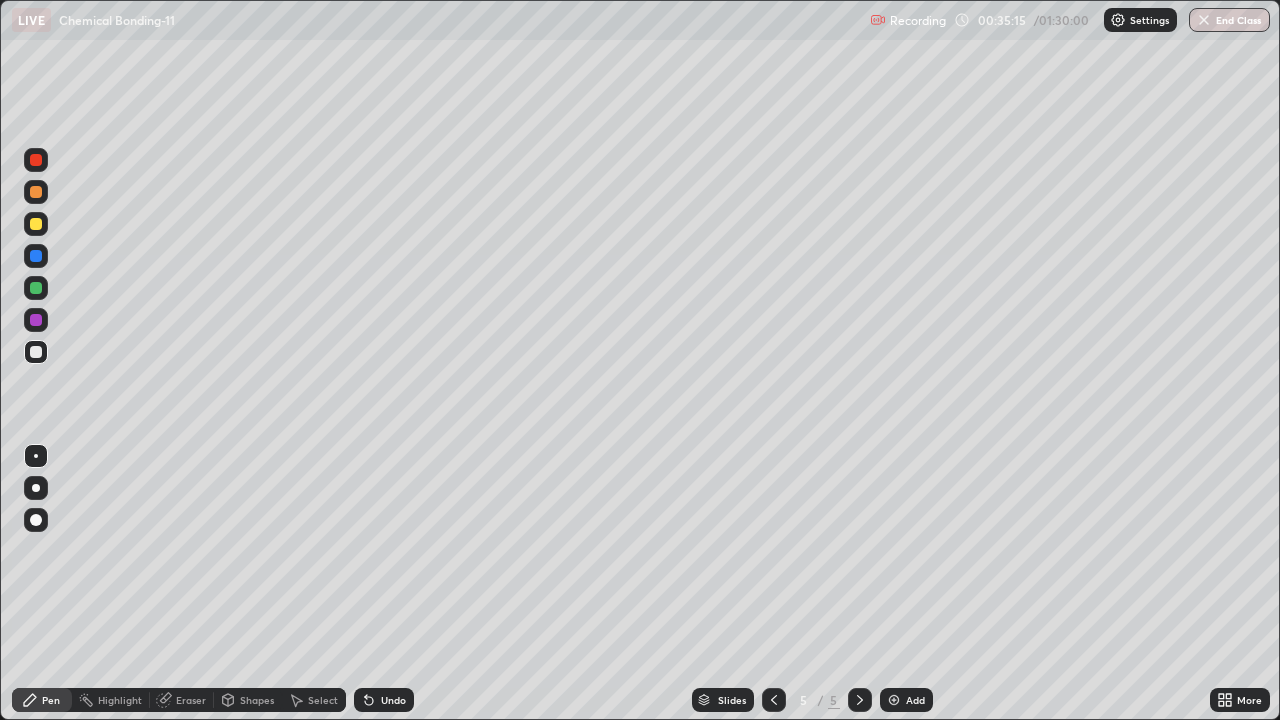 click at bounding box center [894, 700] 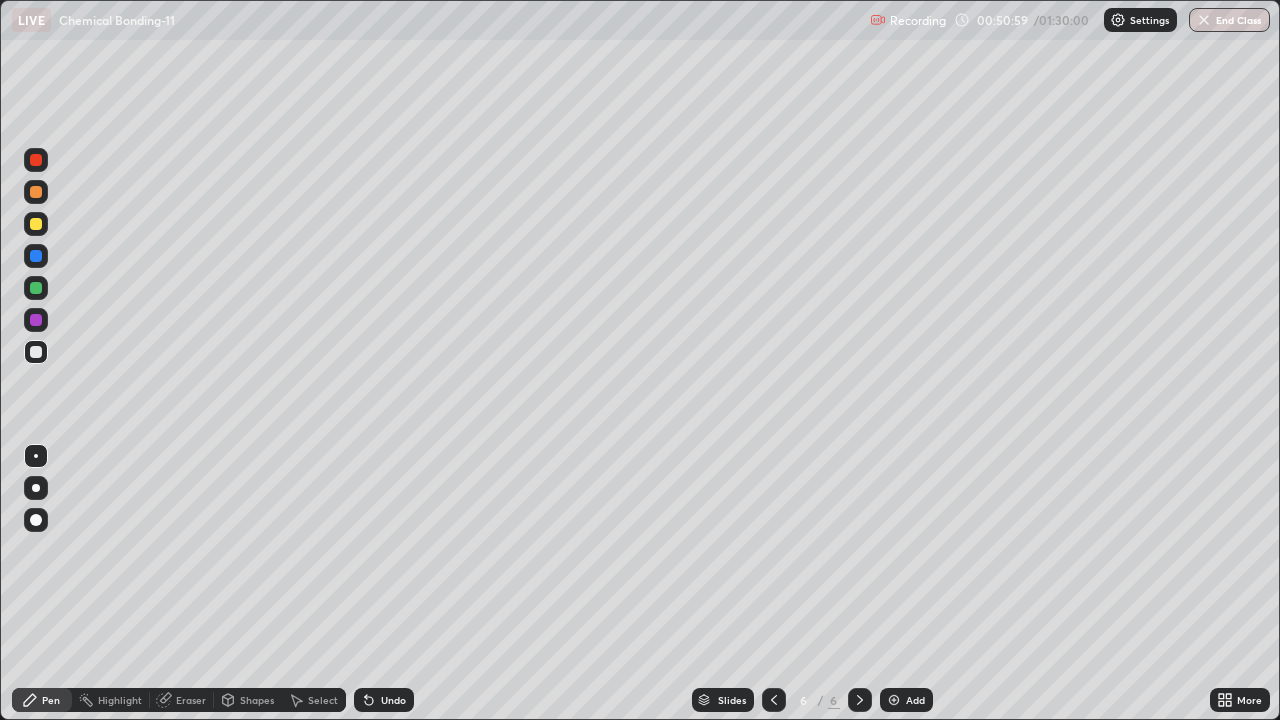 click at bounding box center (894, 700) 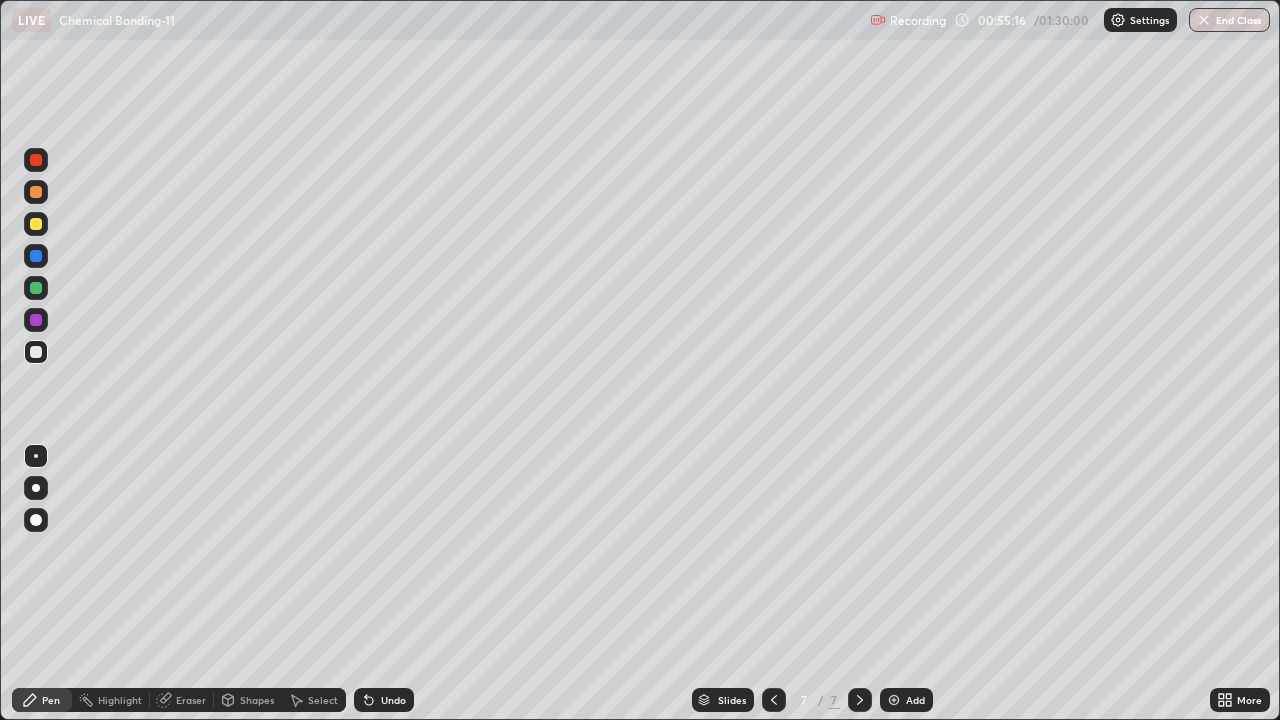 click on "Add" at bounding box center [906, 700] 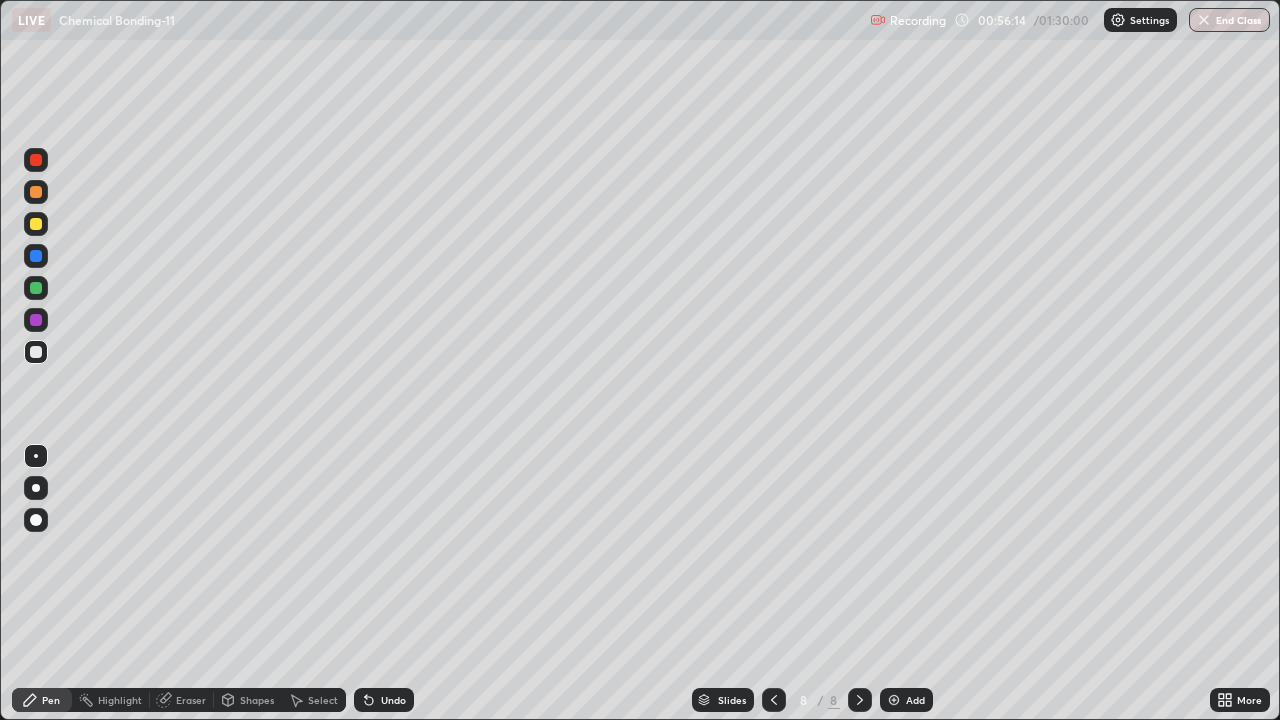 click on "Eraser" at bounding box center [191, 700] 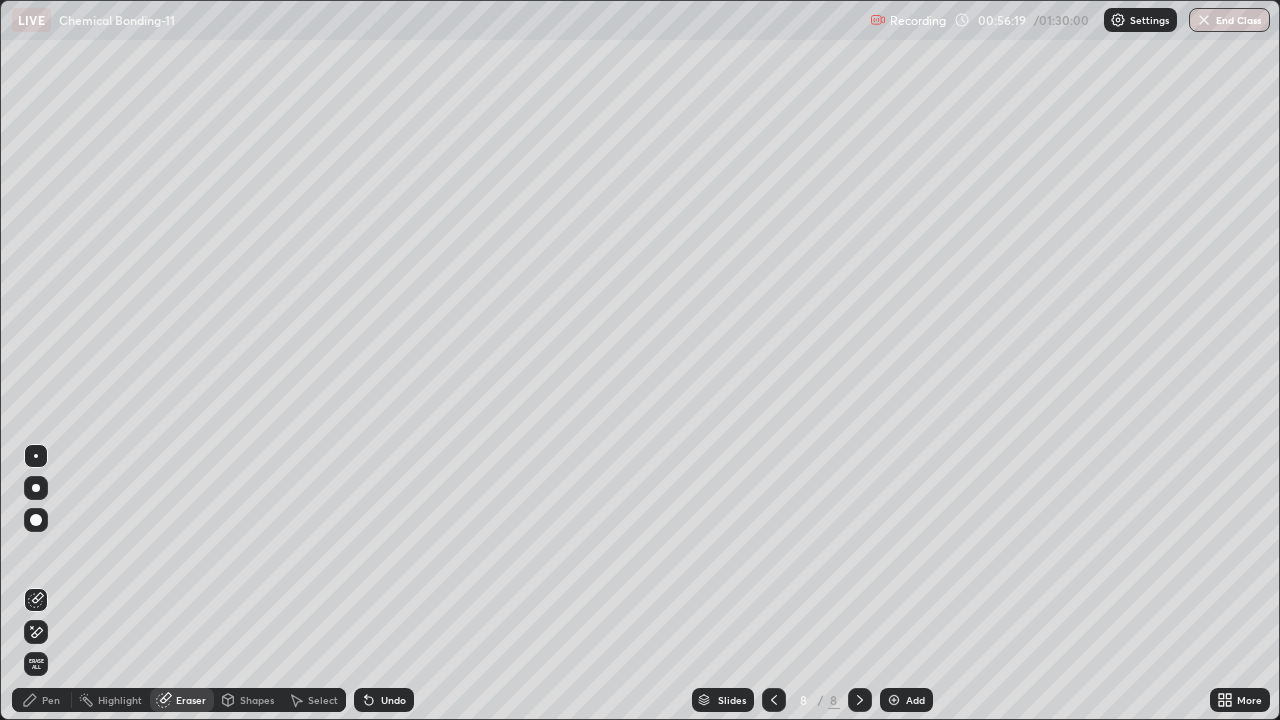 click on "Pen" at bounding box center (42, 700) 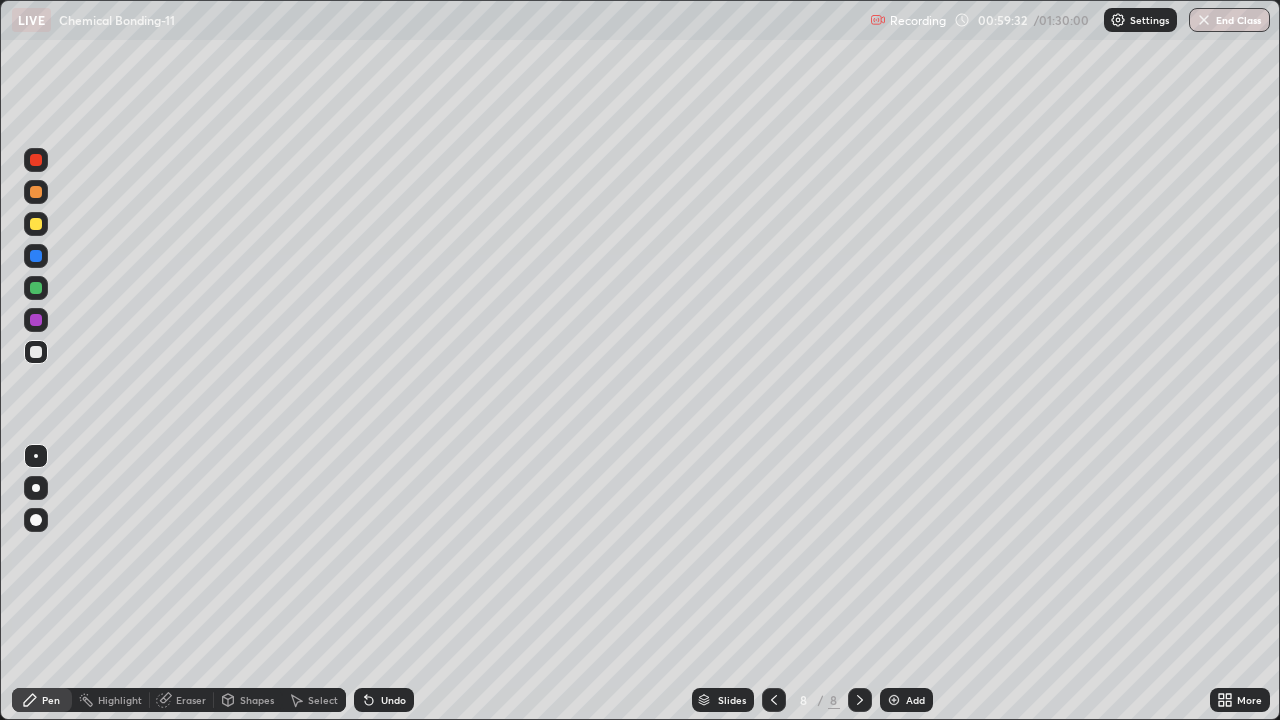 click at bounding box center (894, 700) 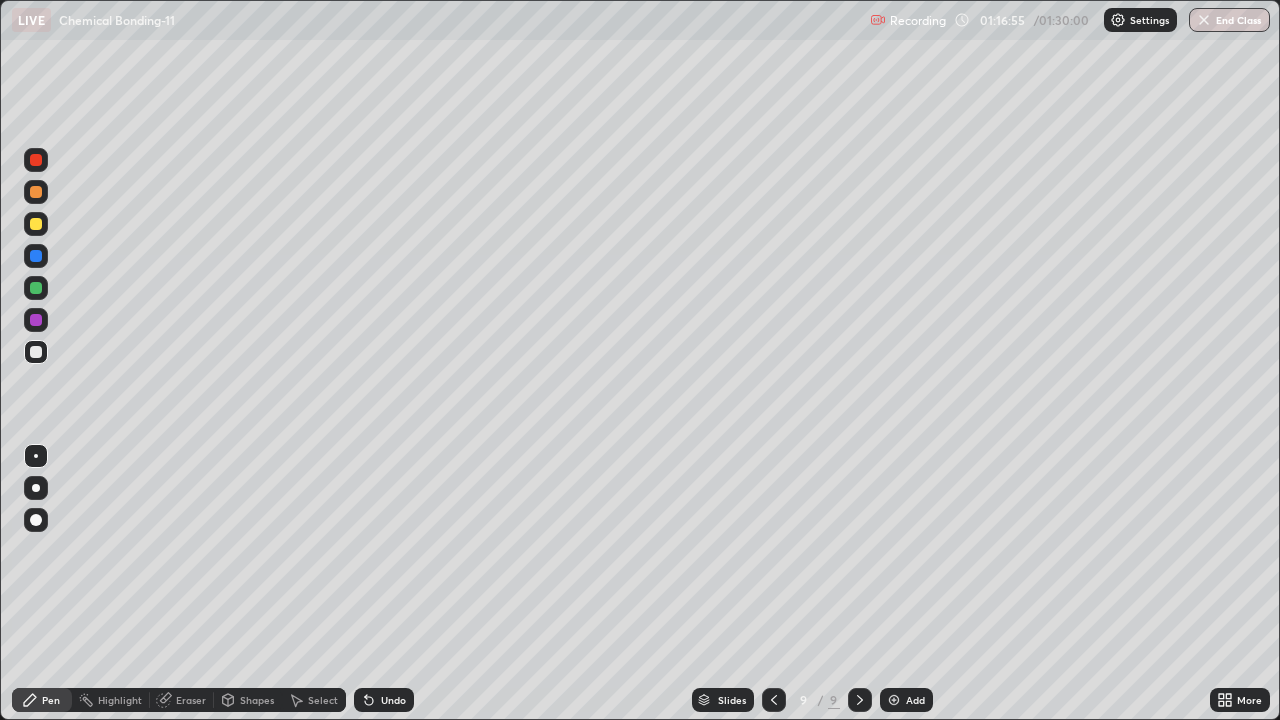 click on "Add" at bounding box center (915, 700) 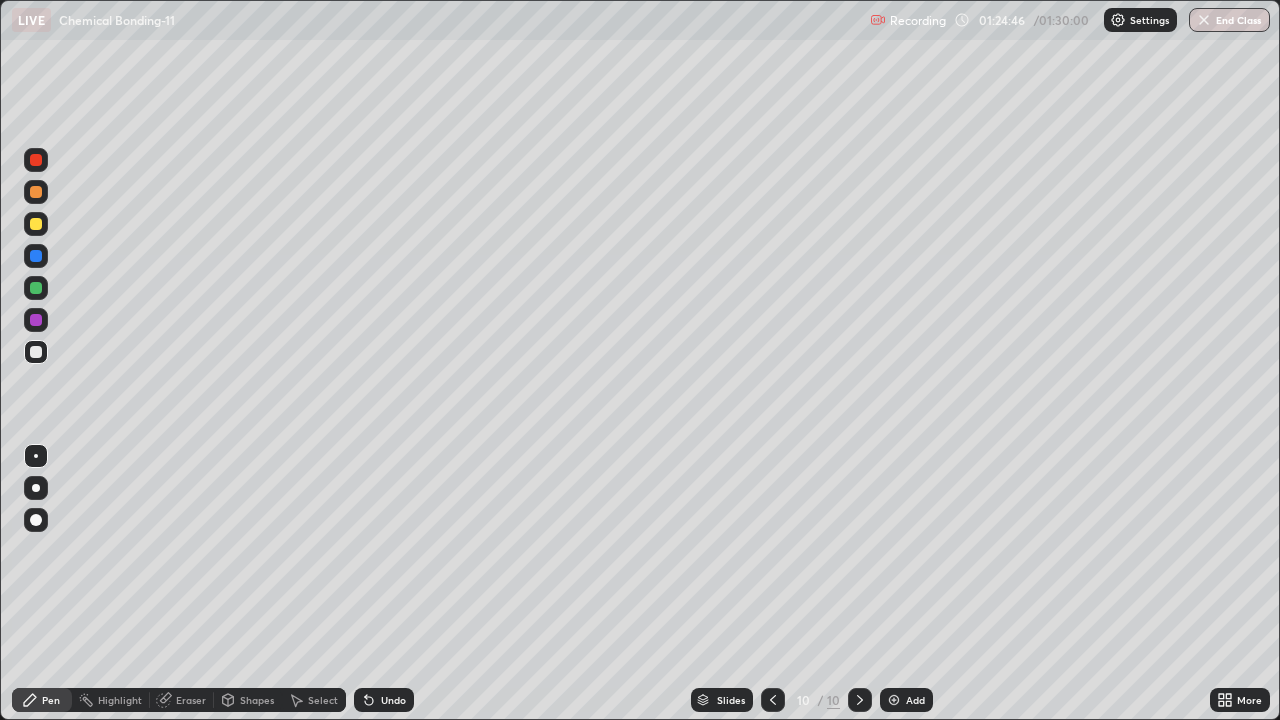 click on "Add" at bounding box center [906, 700] 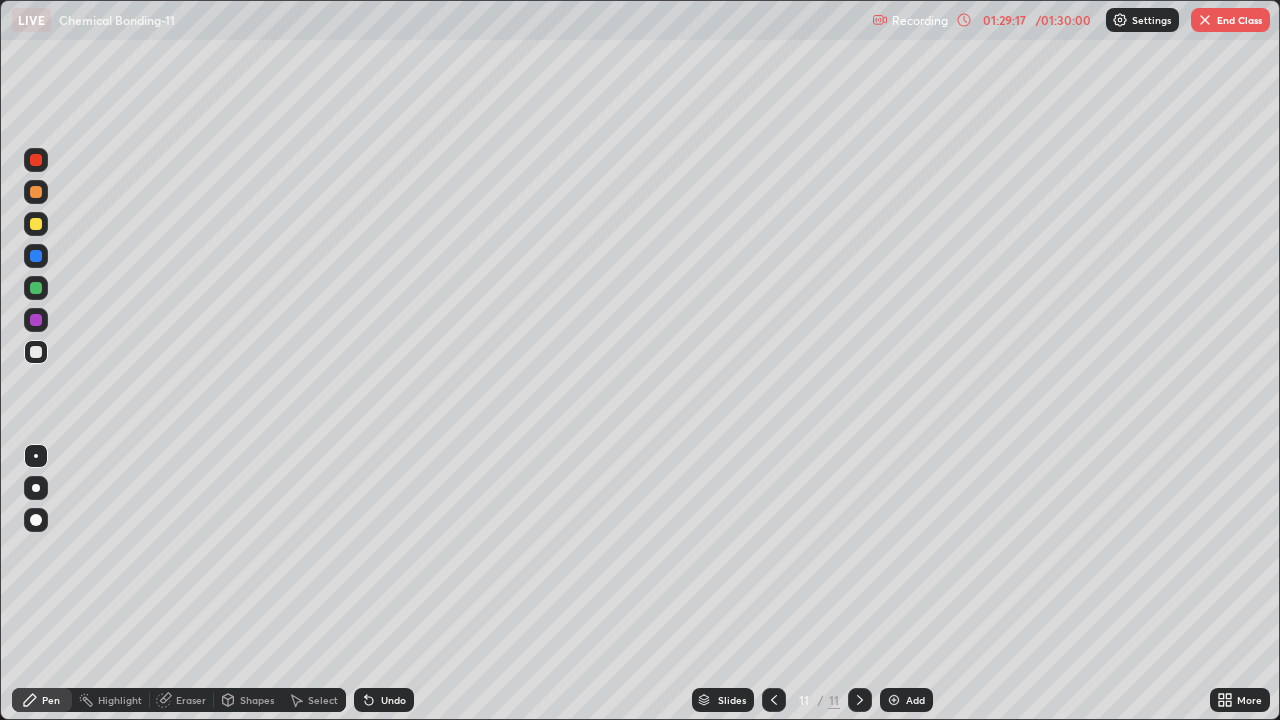 click on "End Class" at bounding box center [1230, 20] 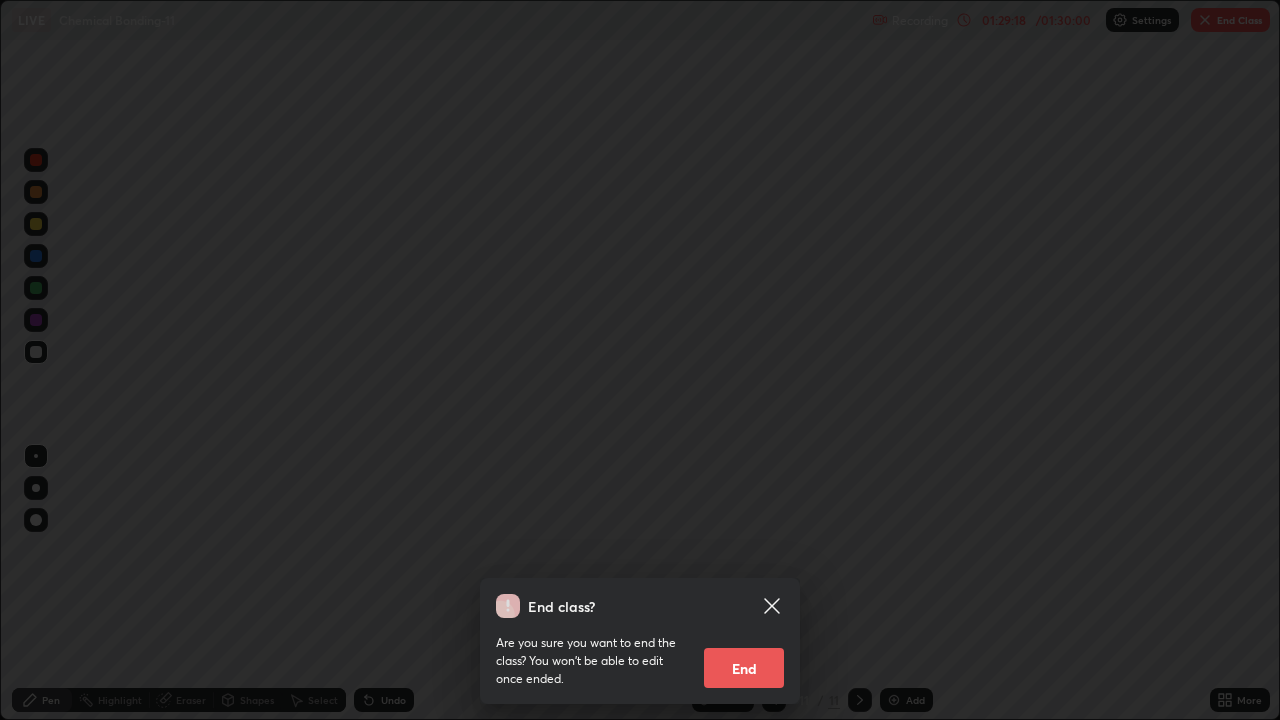 click on "End" at bounding box center (744, 668) 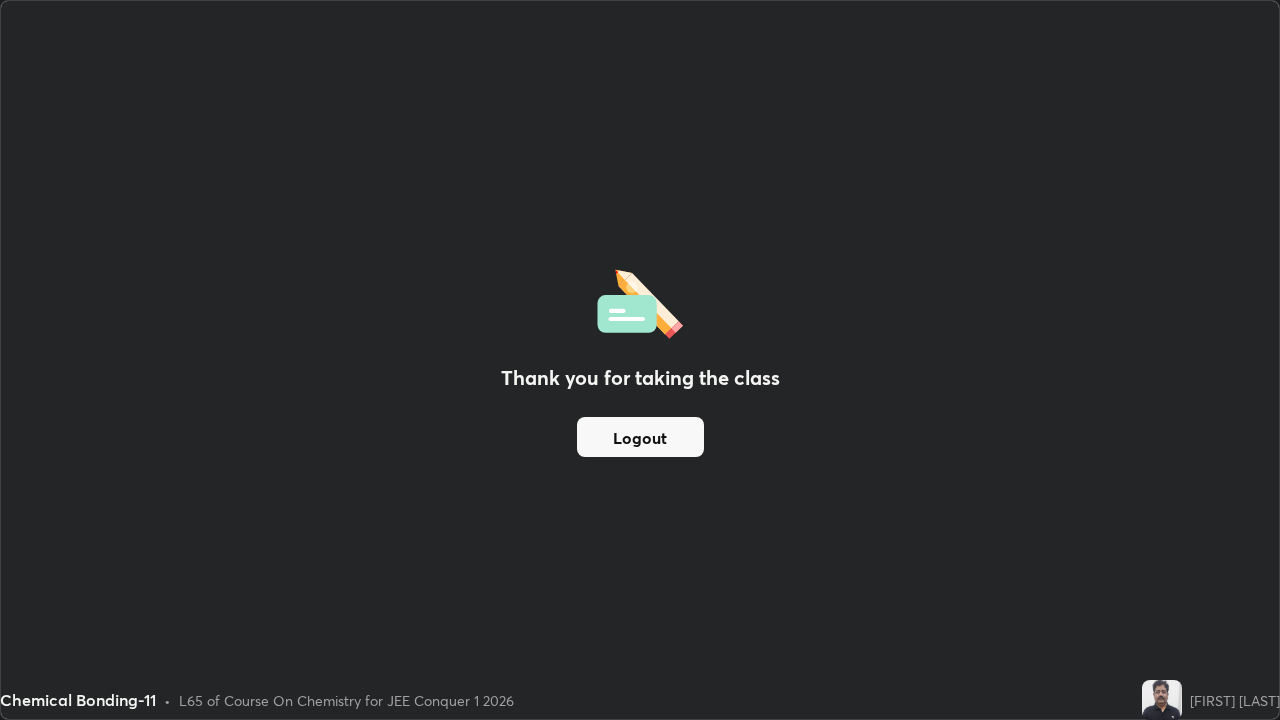 click on "Logout" at bounding box center (640, 437) 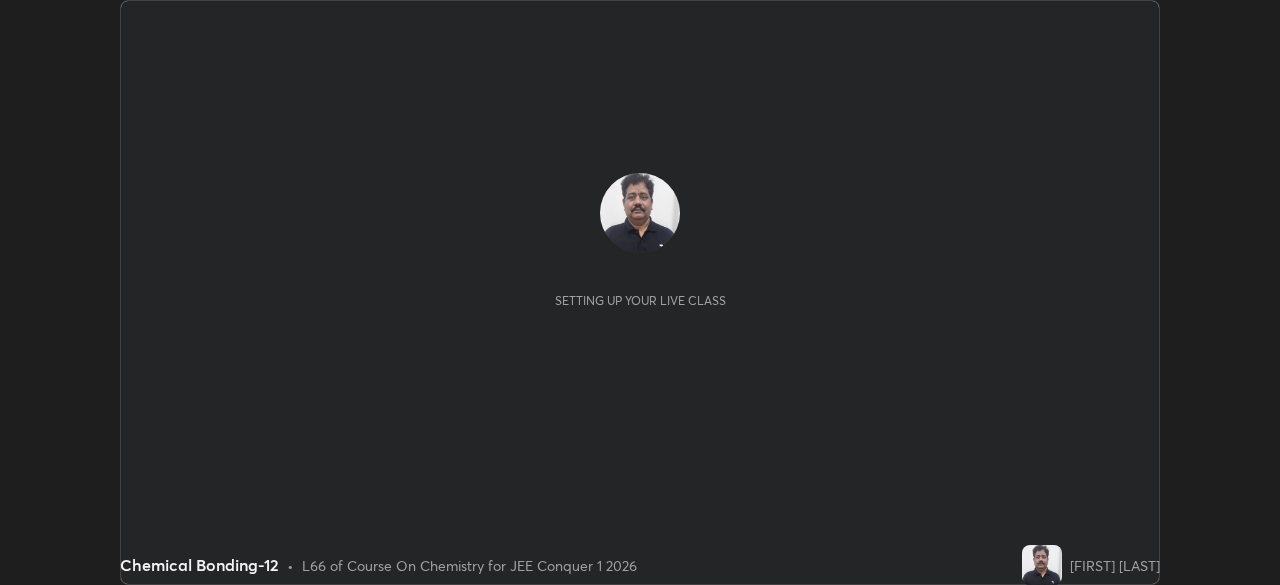 scroll, scrollTop: 0, scrollLeft: 0, axis: both 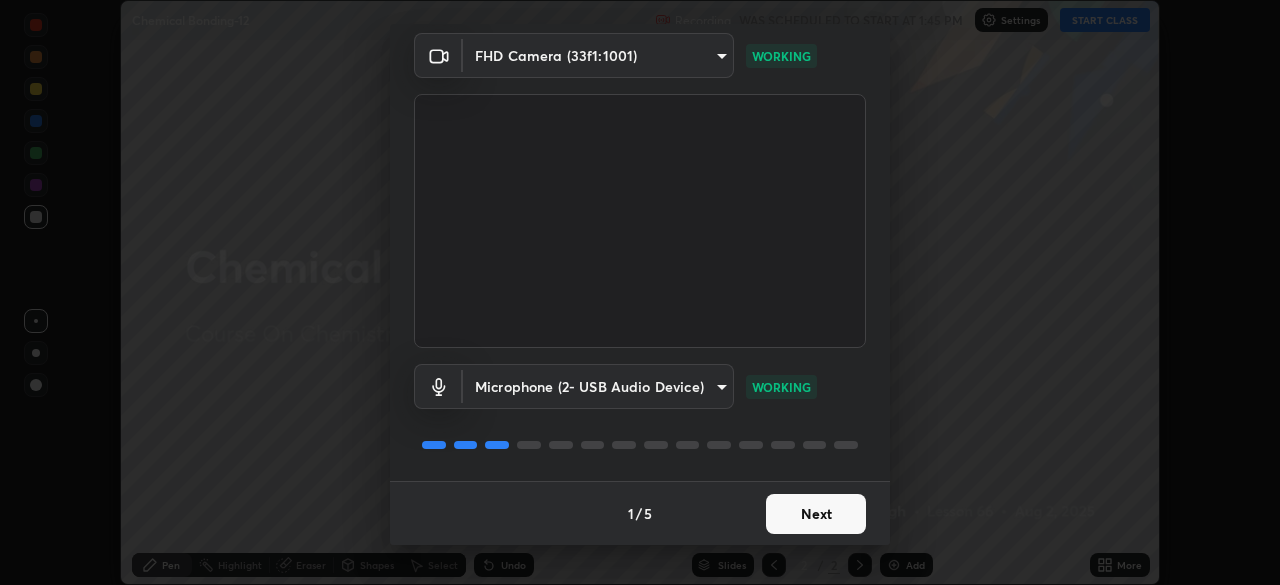 click on "Next" at bounding box center [816, 514] 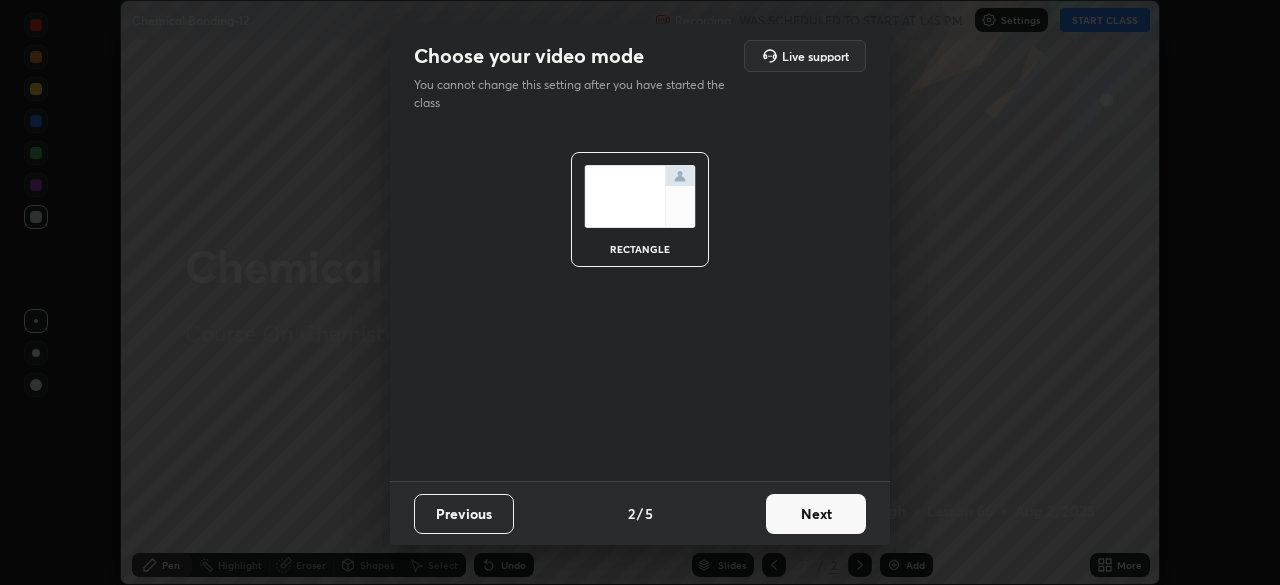 scroll, scrollTop: 0, scrollLeft: 0, axis: both 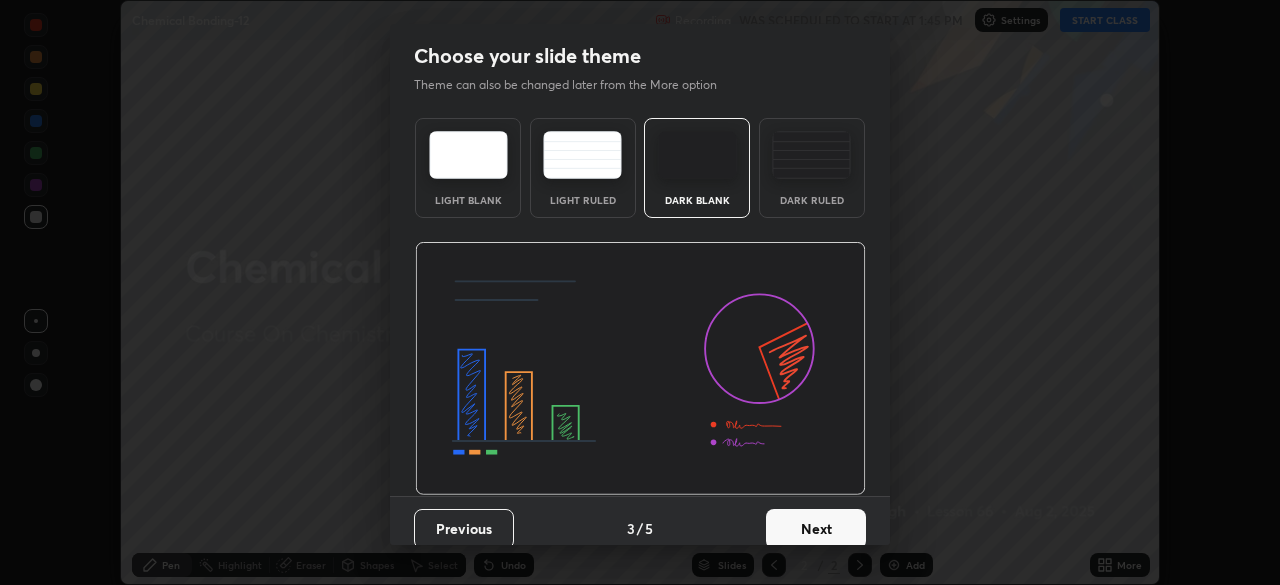 click on "Next" at bounding box center (816, 529) 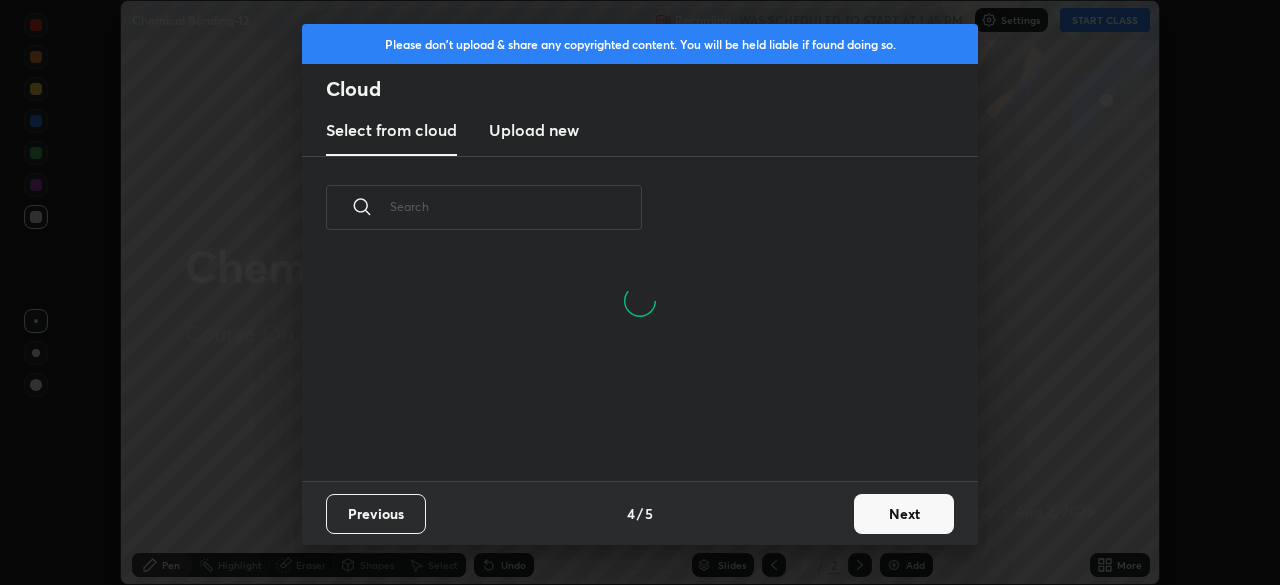 click on "Next" at bounding box center [904, 514] 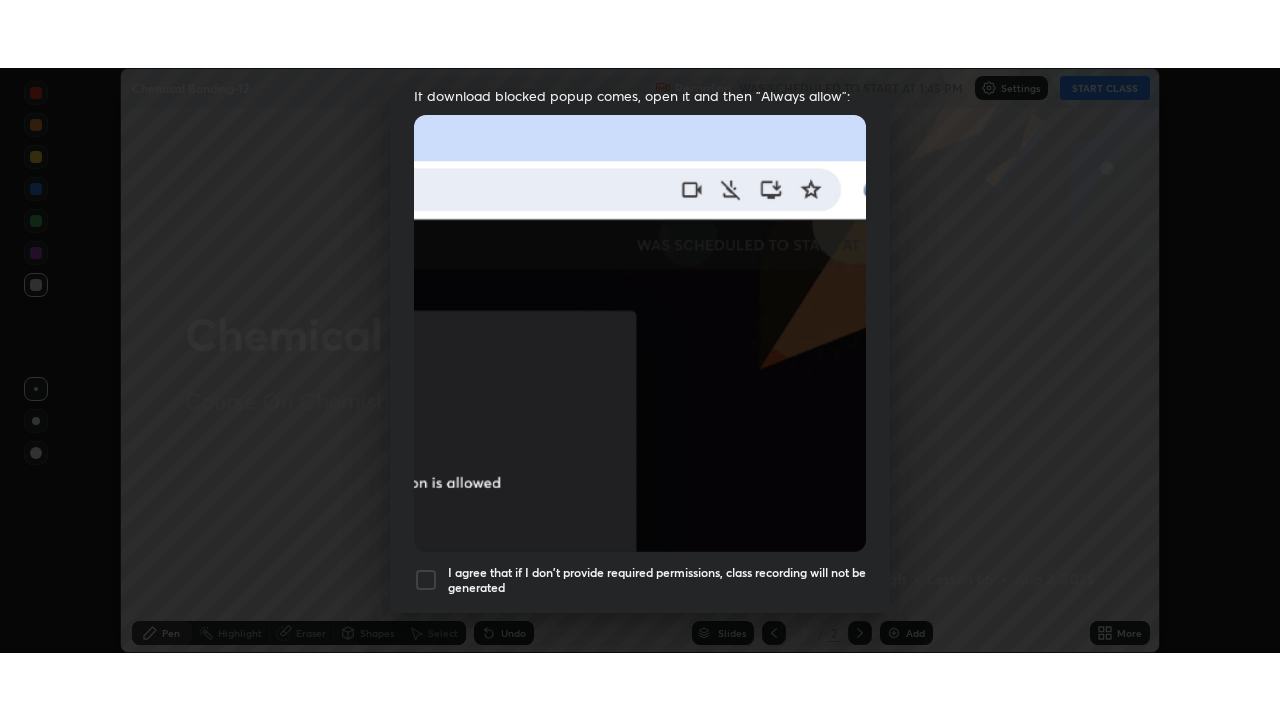 scroll, scrollTop: 479, scrollLeft: 0, axis: vertical 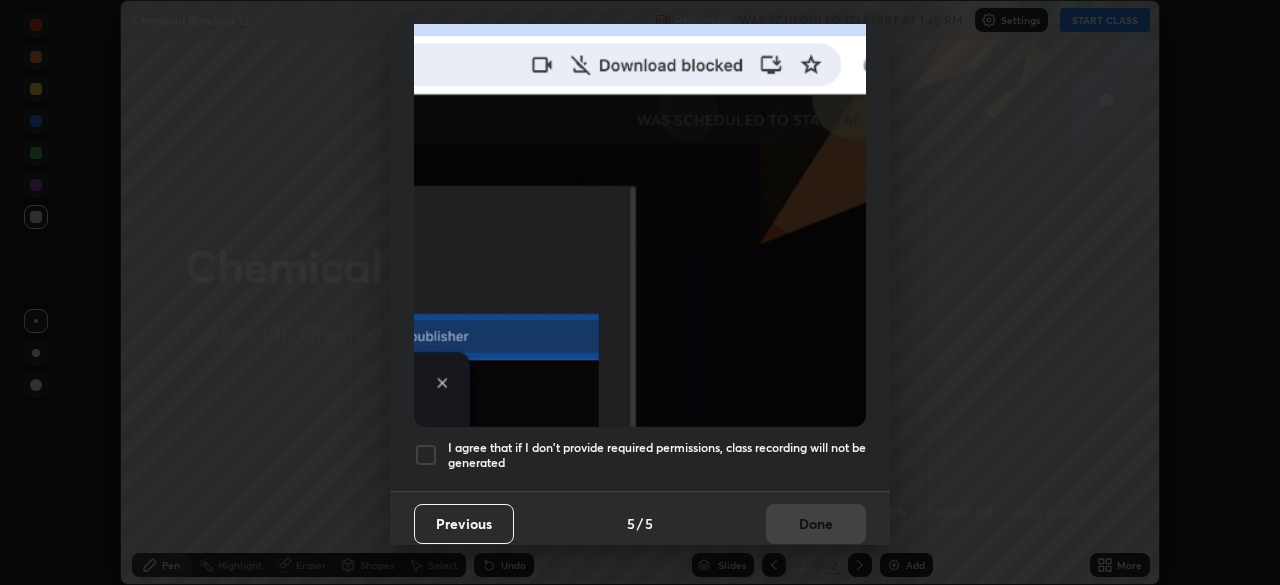 click at bounding box center (426, 455) 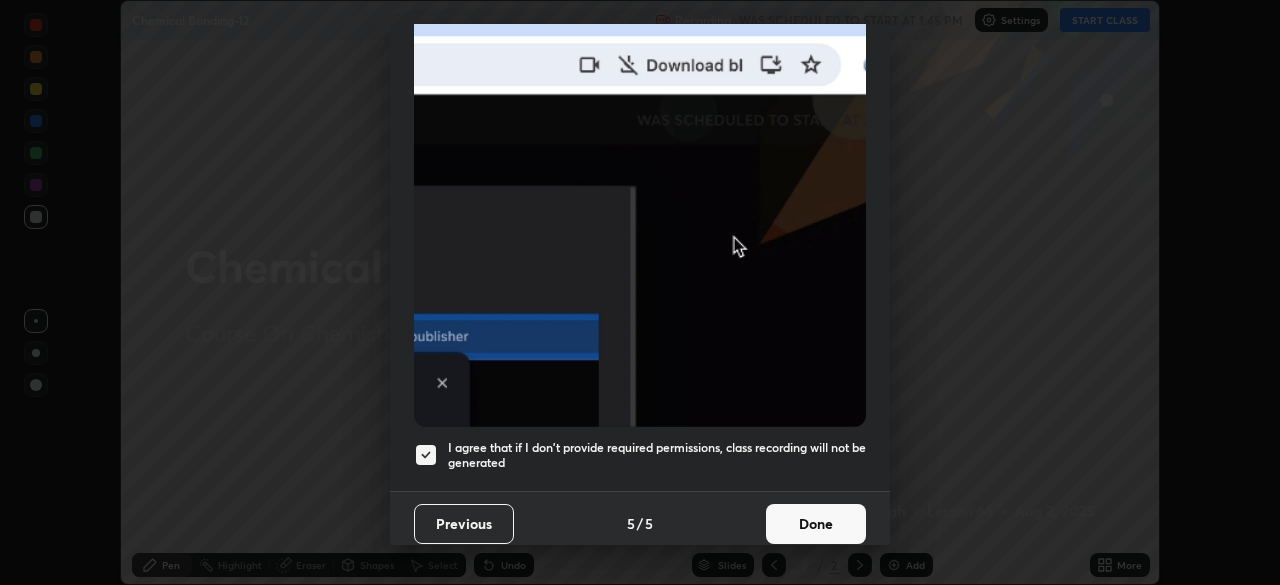 click on "Done" at bounding box center (816, 524) 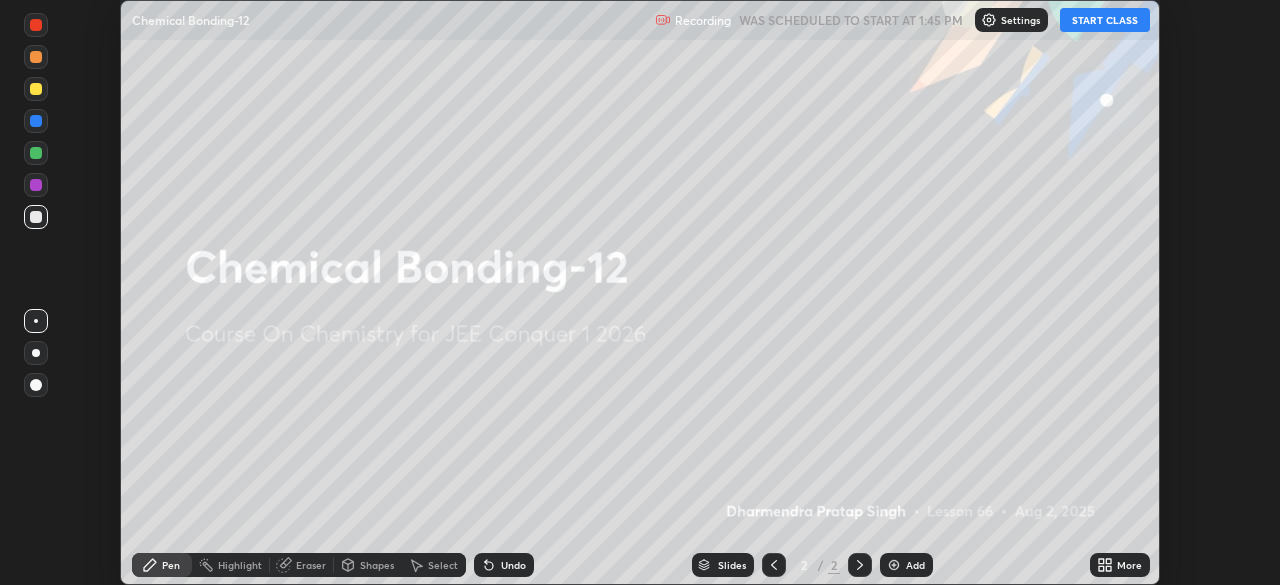 click 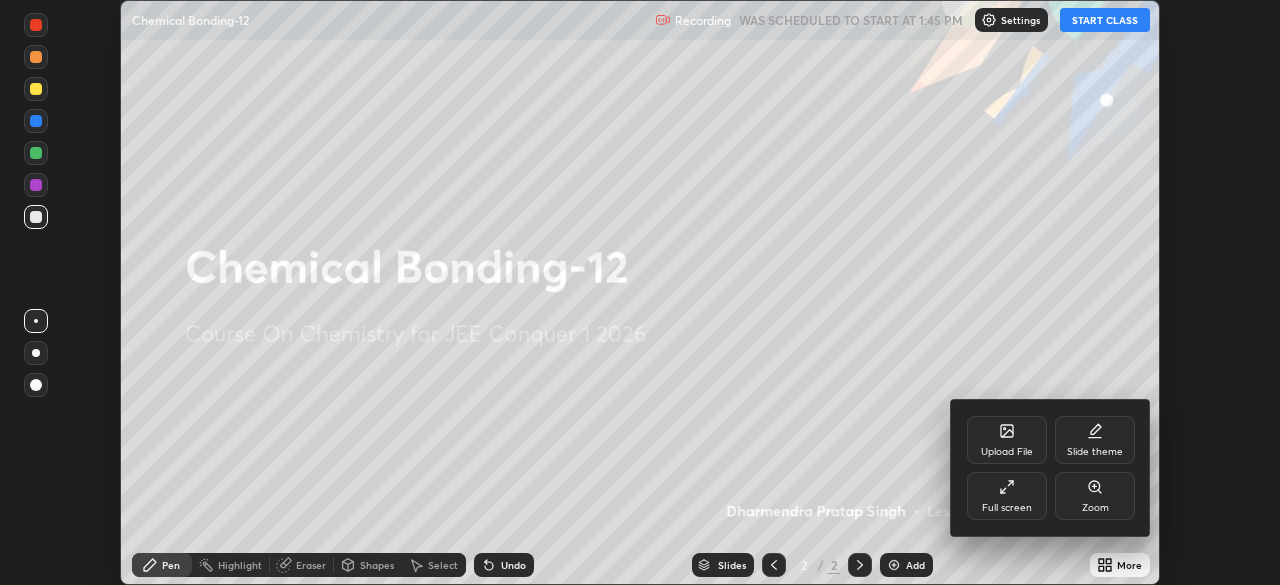 click on "Full screen" at bounding box center [1007, 496] 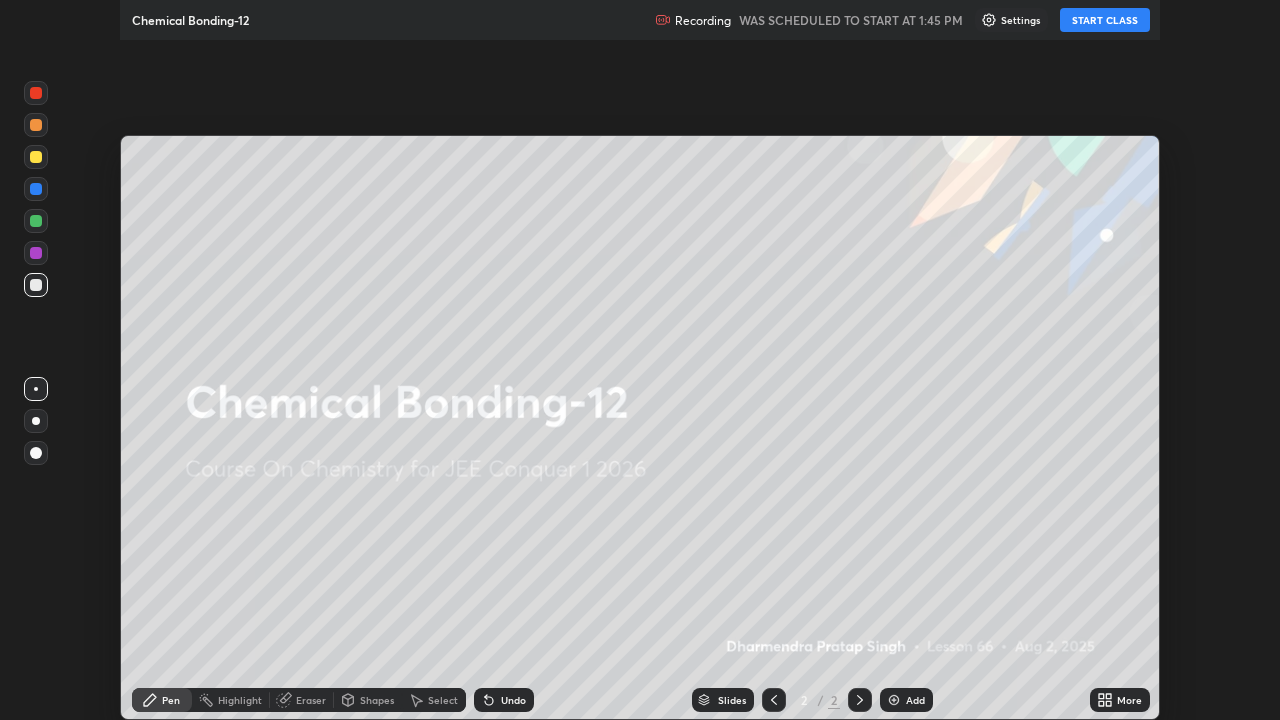scroll, scrollTop: 99280, scrollLeft: 98720, axis: both 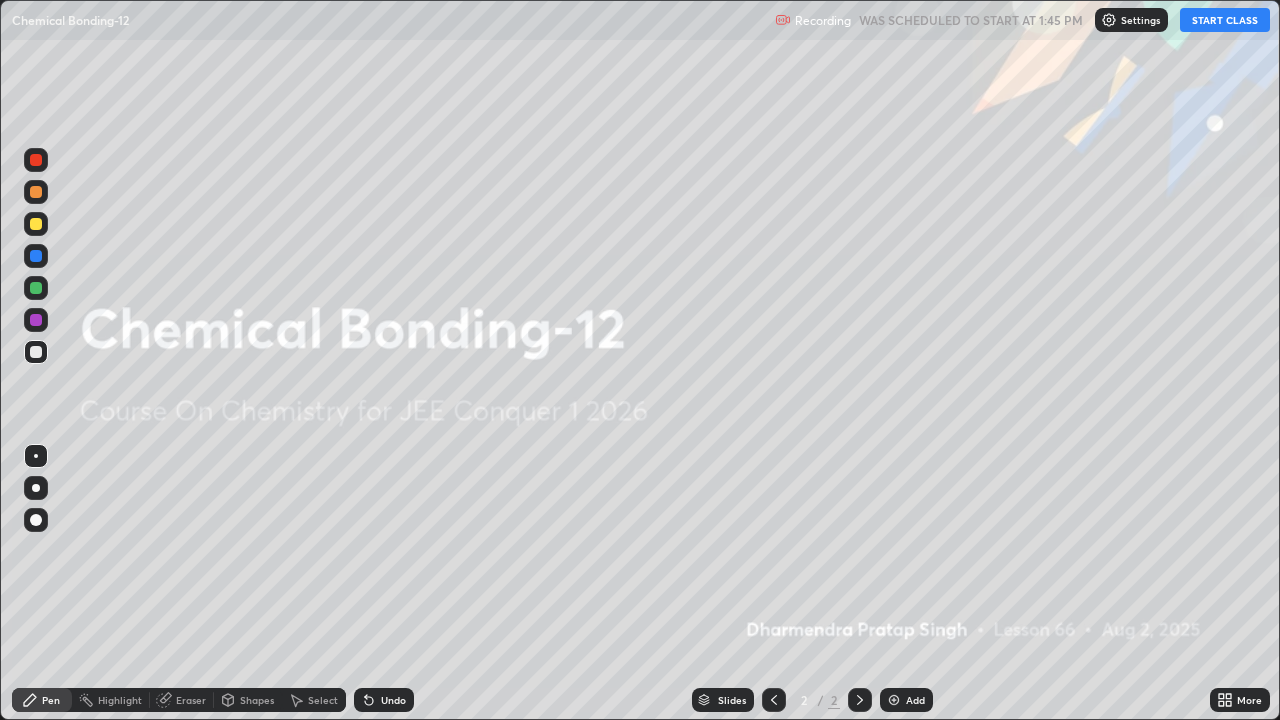 click on "START CLASS" at bounding box center [1225, 20] 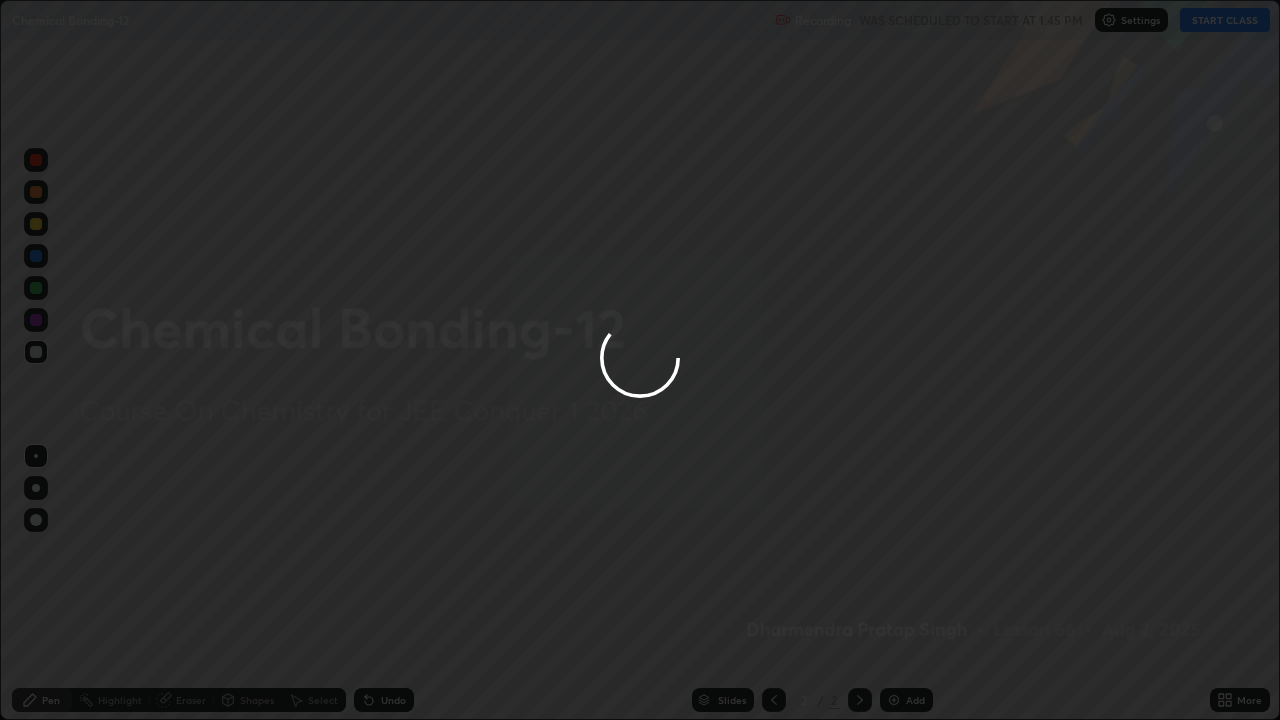 click at bounding box center (640, 360) 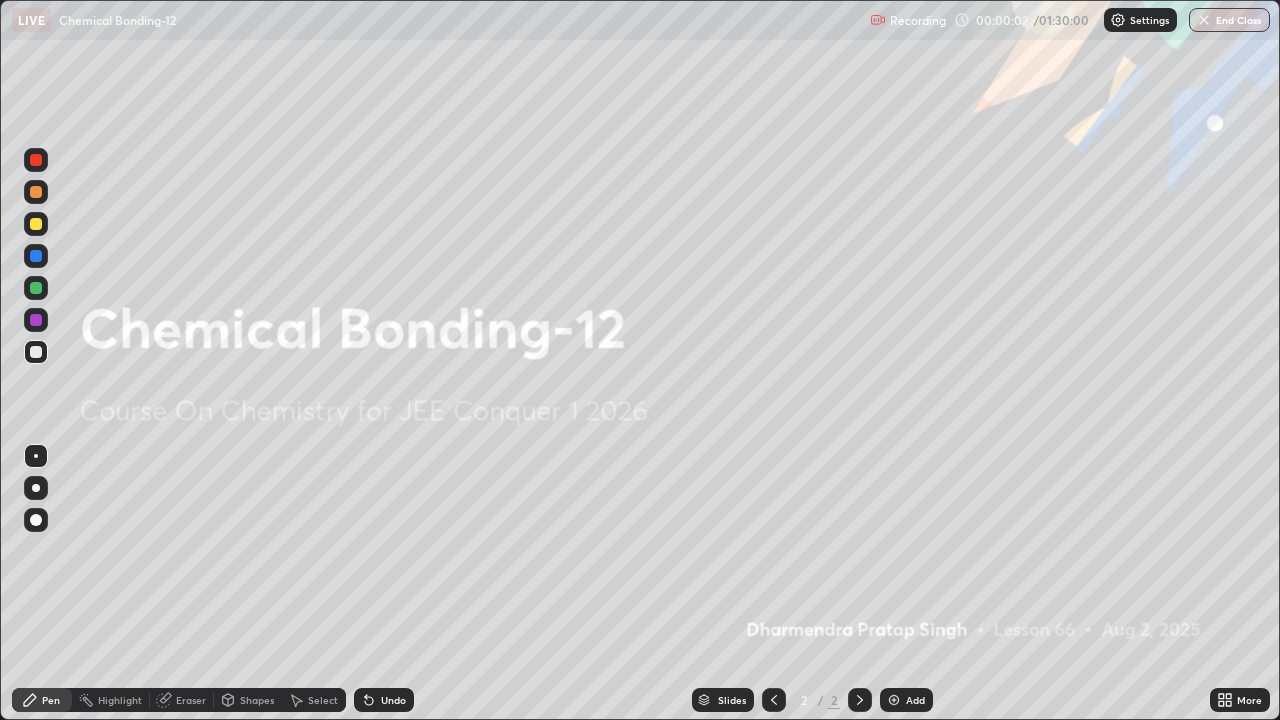click on "Add" at bounding box center [915, 700] 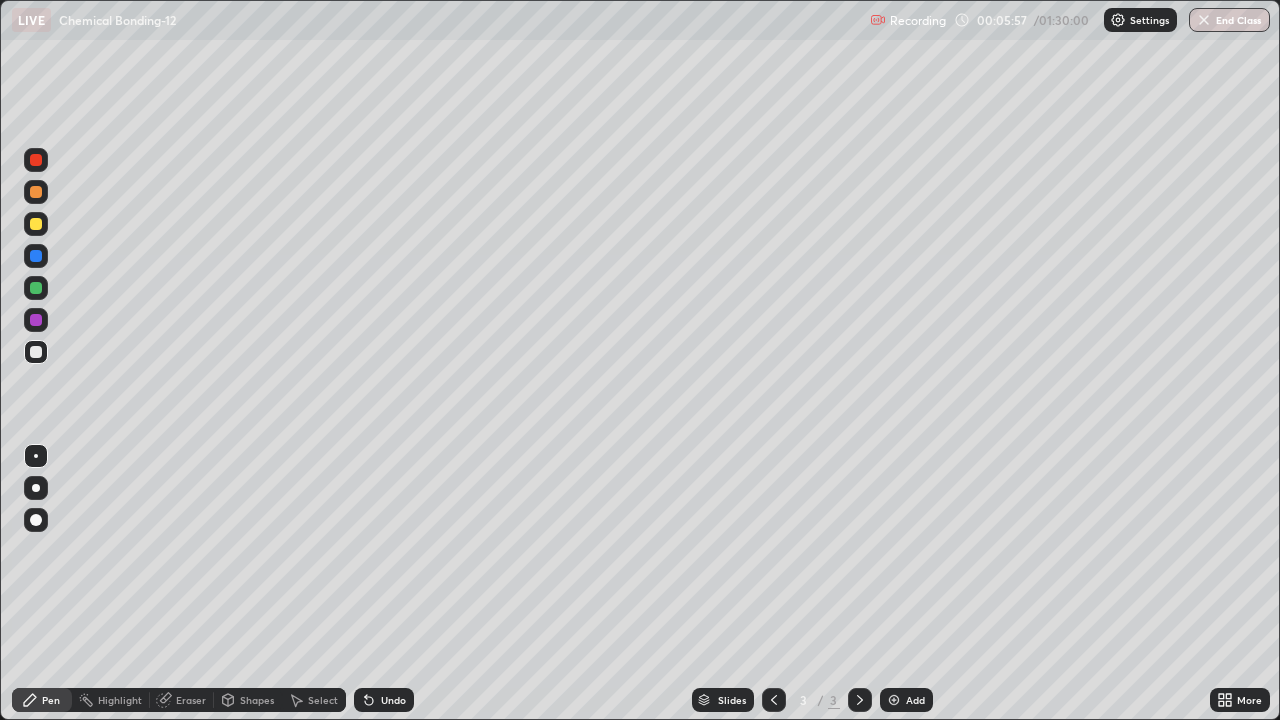 click on "Add" at bounding box center [915, 700] 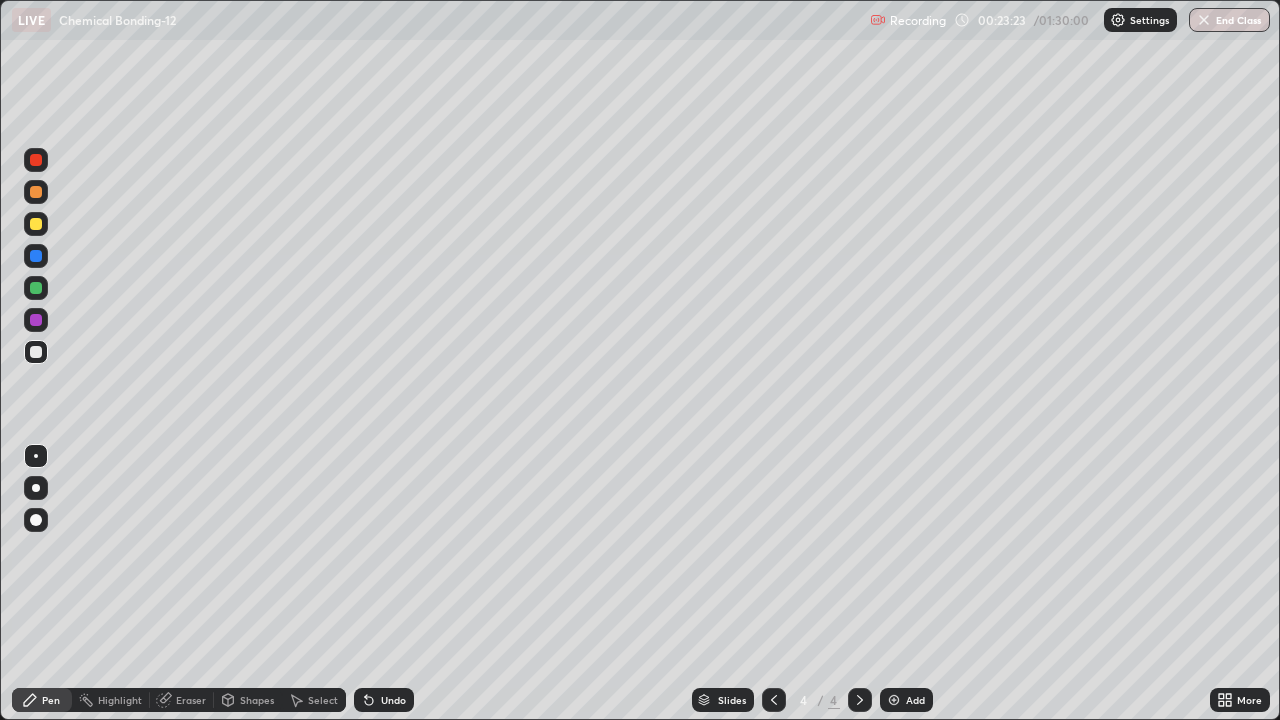 click at bounding box center (894, 700) 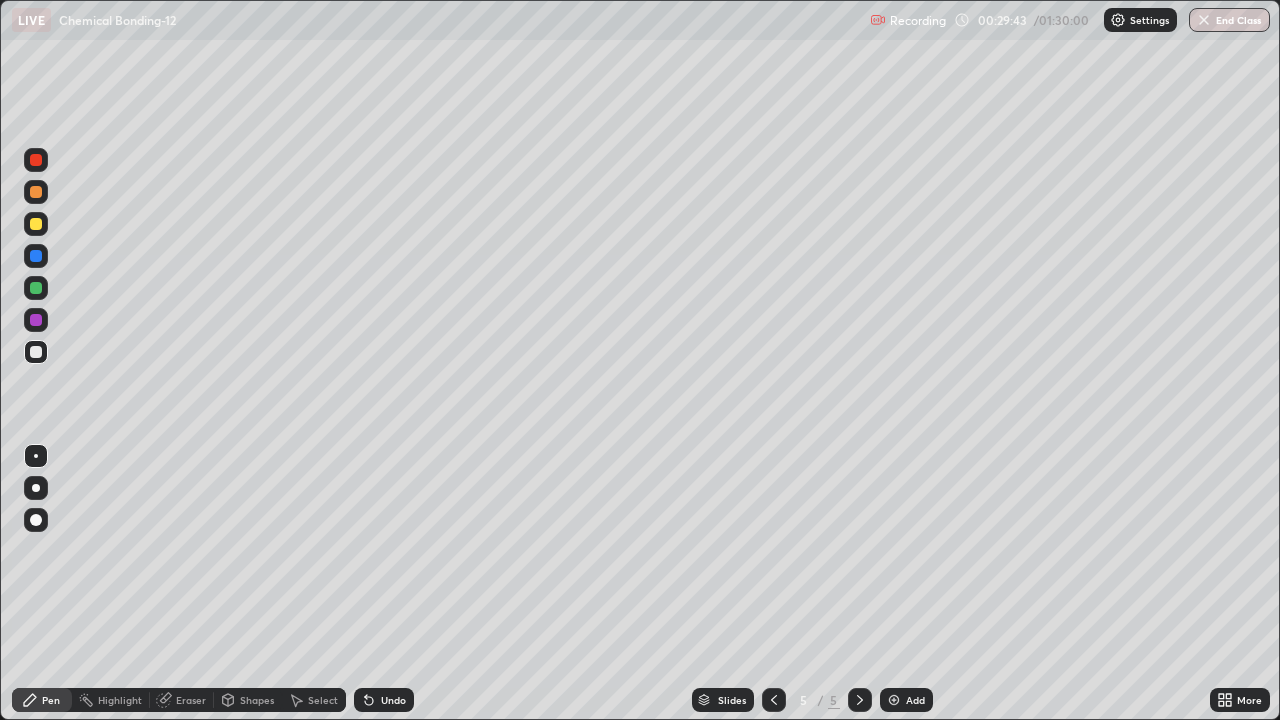 click at bounding box center (36, 224) 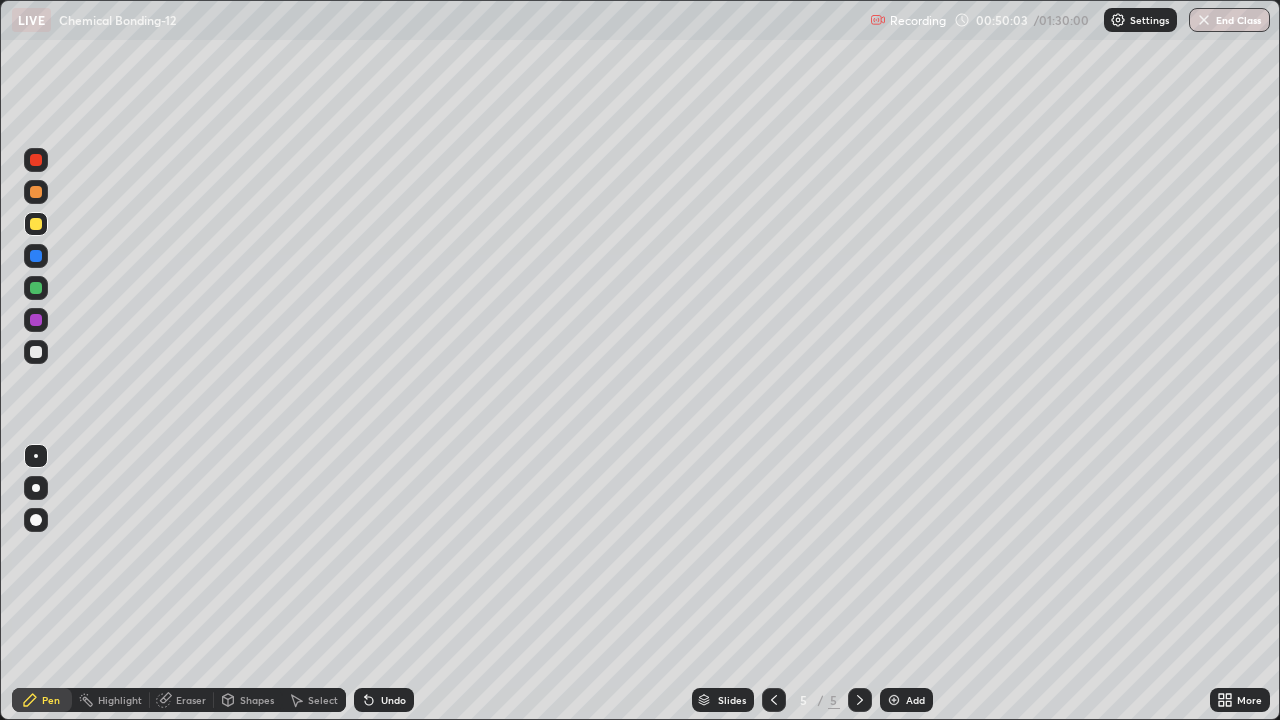click at bounding box center [894, 700] 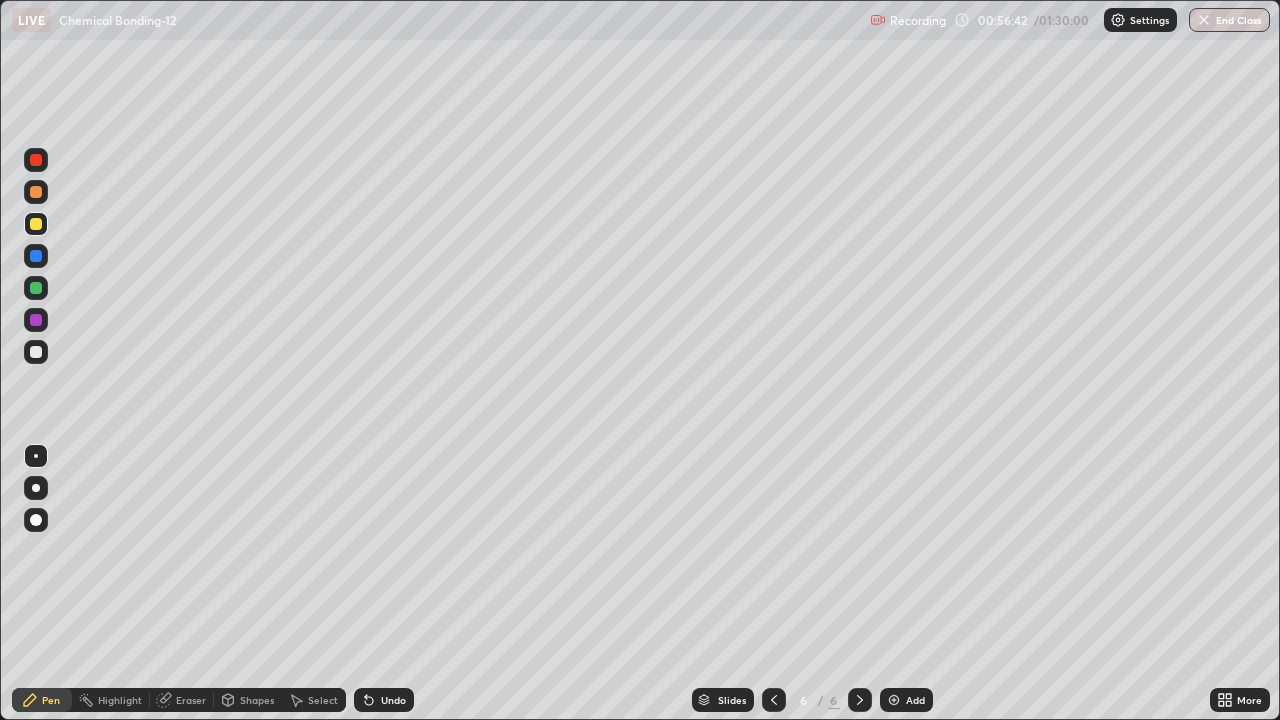 click on "Add" at bounding box center (906, 700) 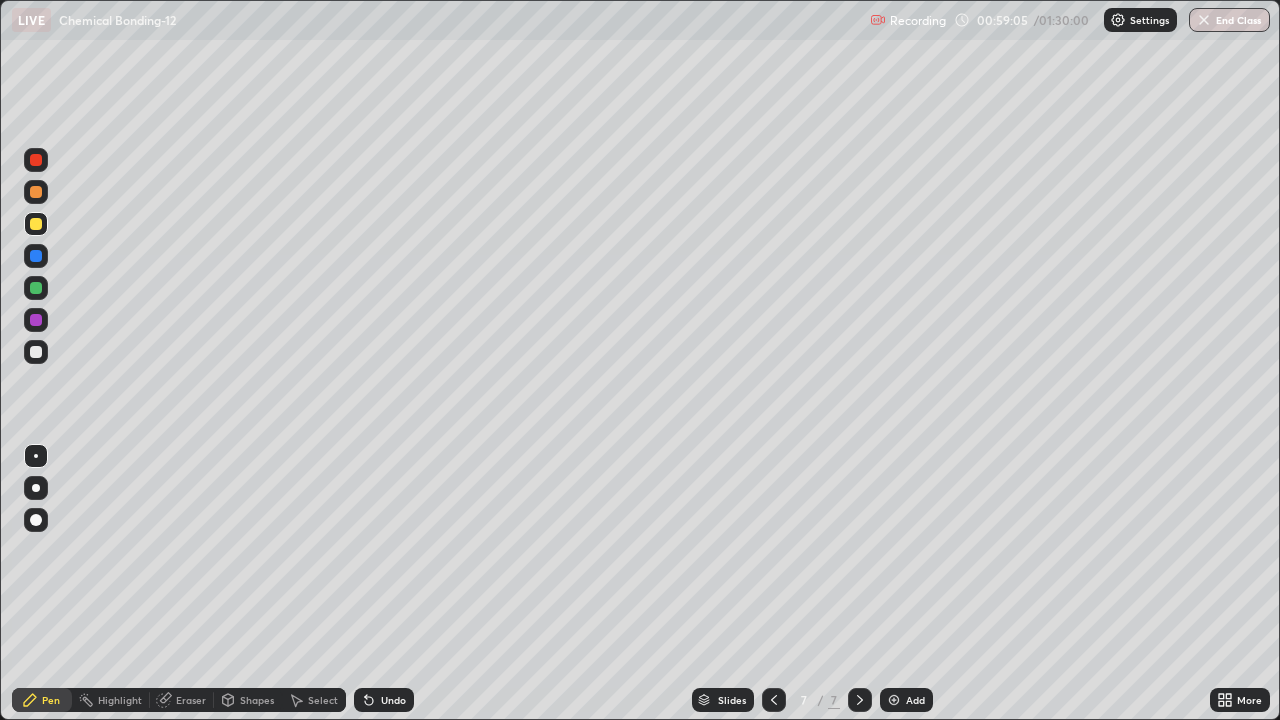 click on "Eraser" at bounding box center (182, 700) 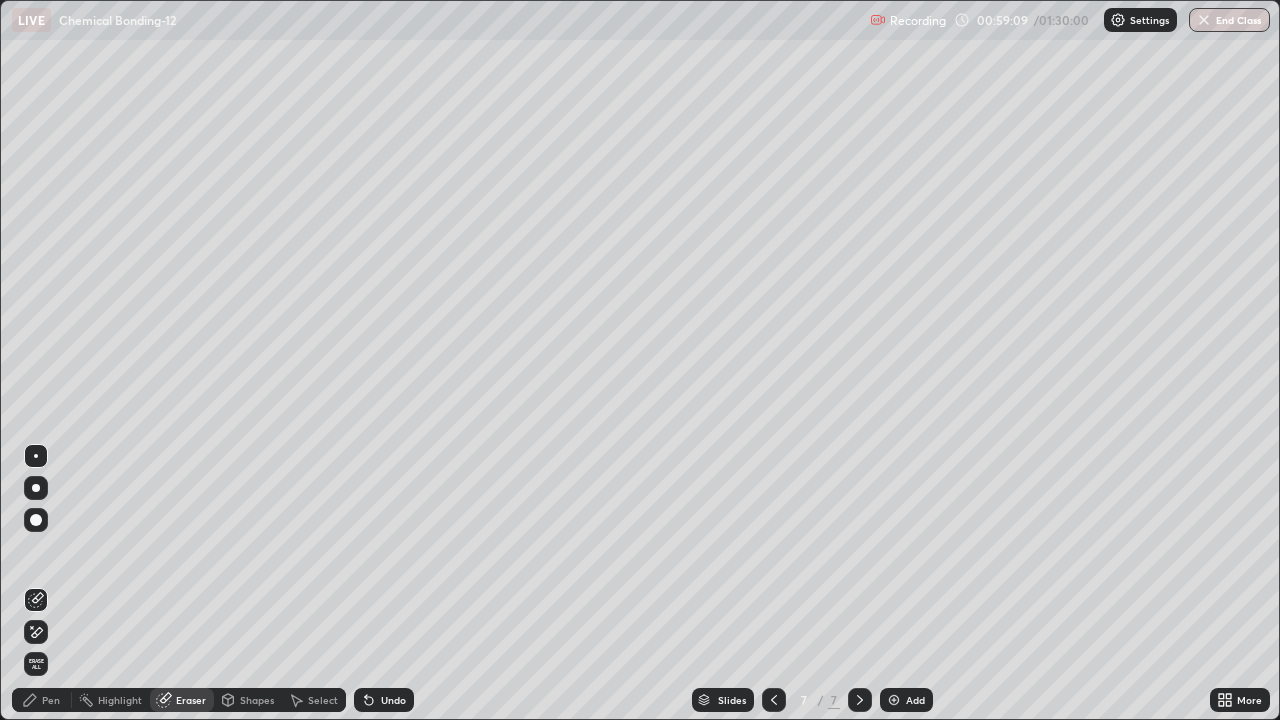 click on "Pen" at bounding box center (42, 700) 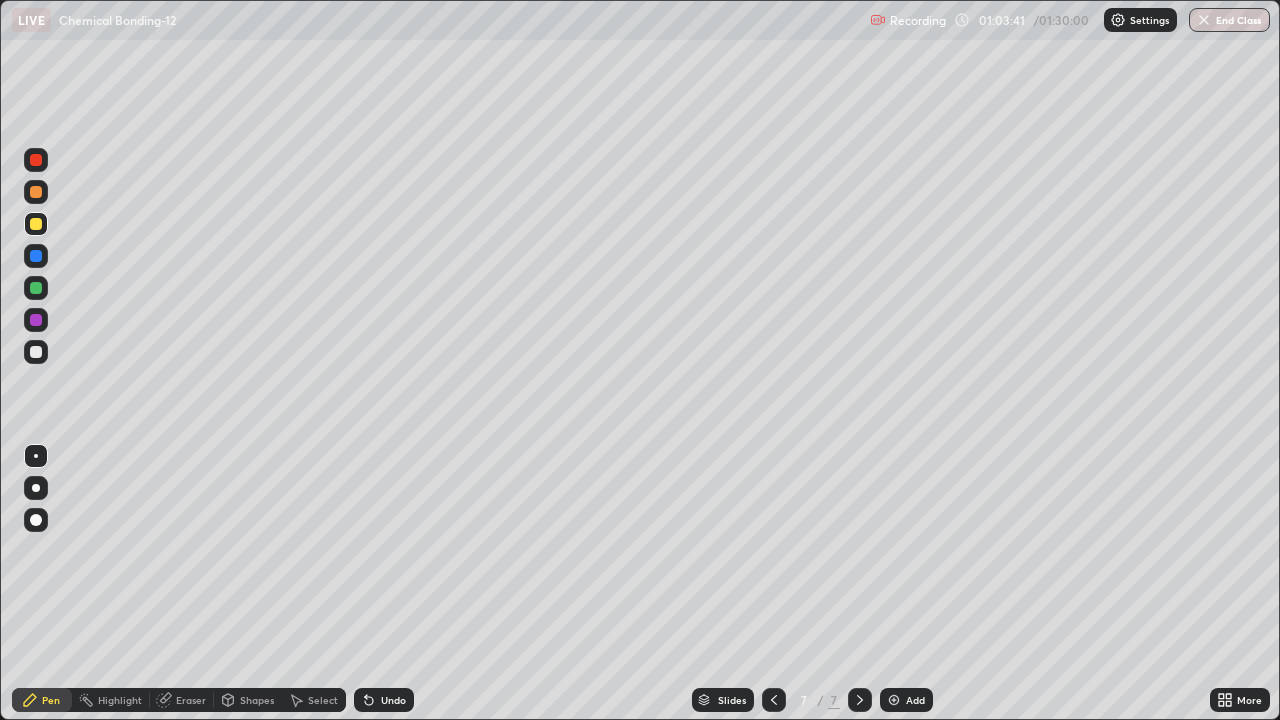 click at bounding box center [894, 700] 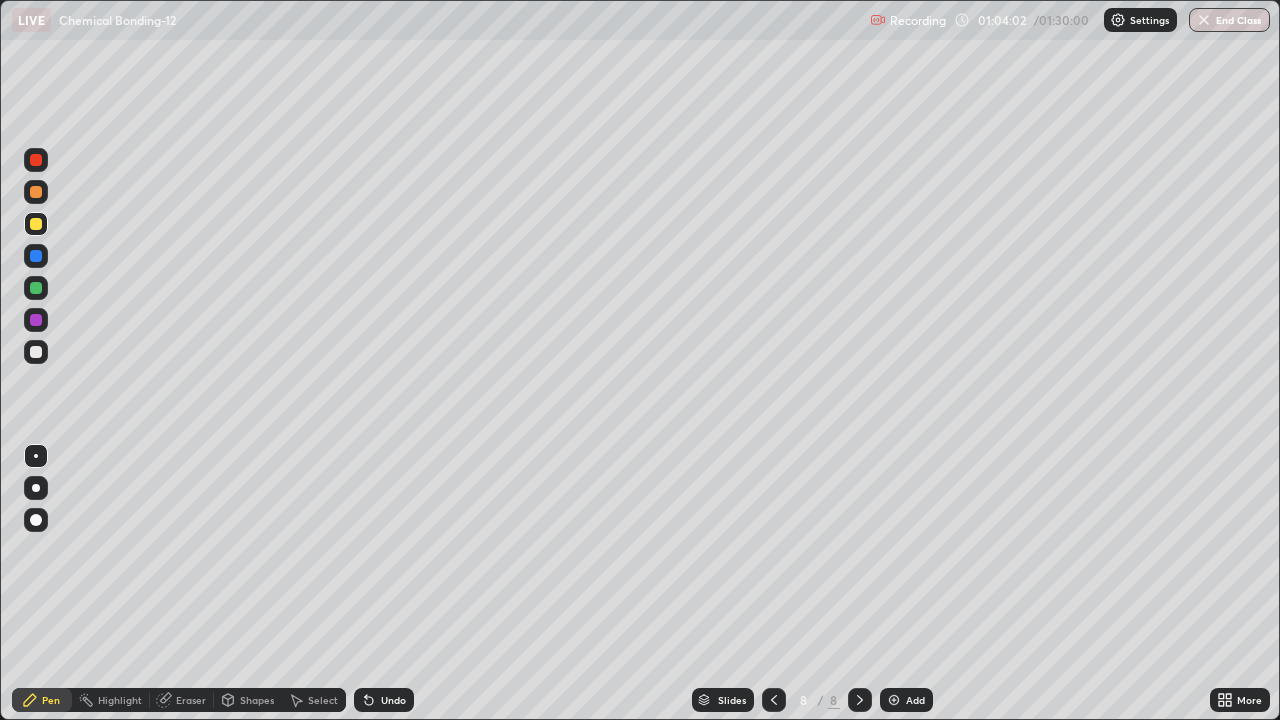 click on "Eraser" at bounding box center (191, 700) 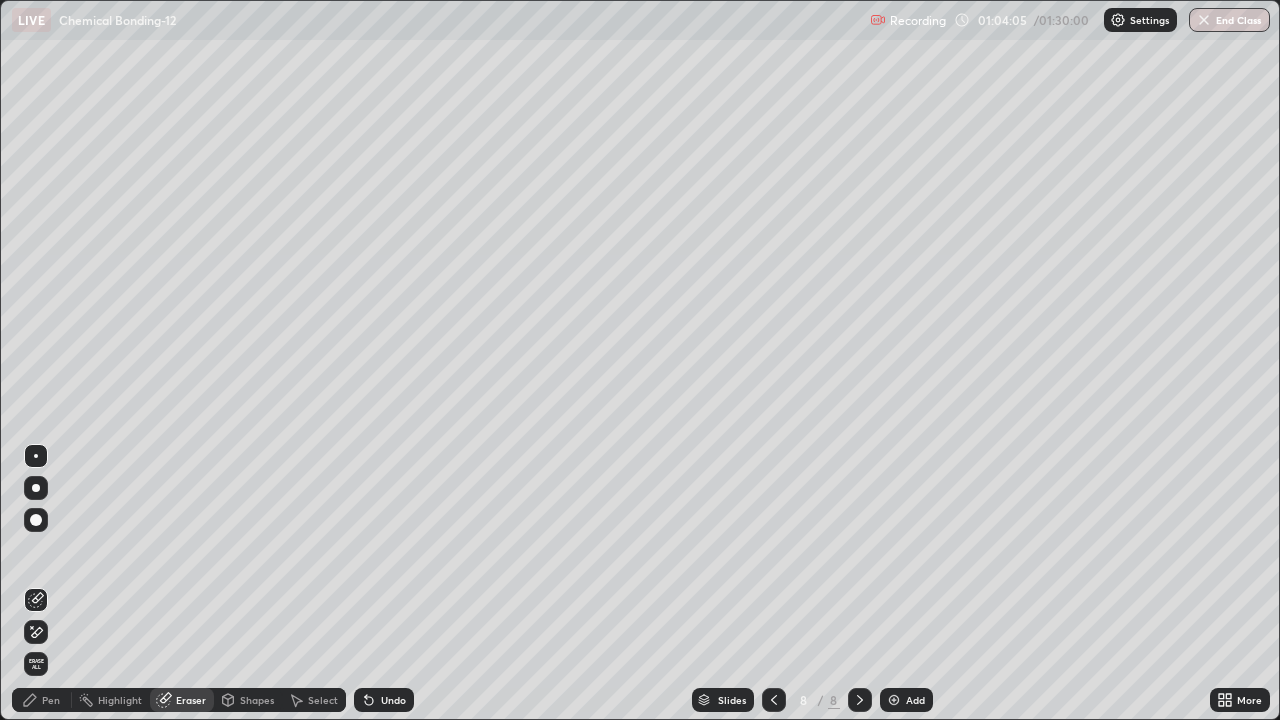 click on "Pen" at bounding box center (42, 700) 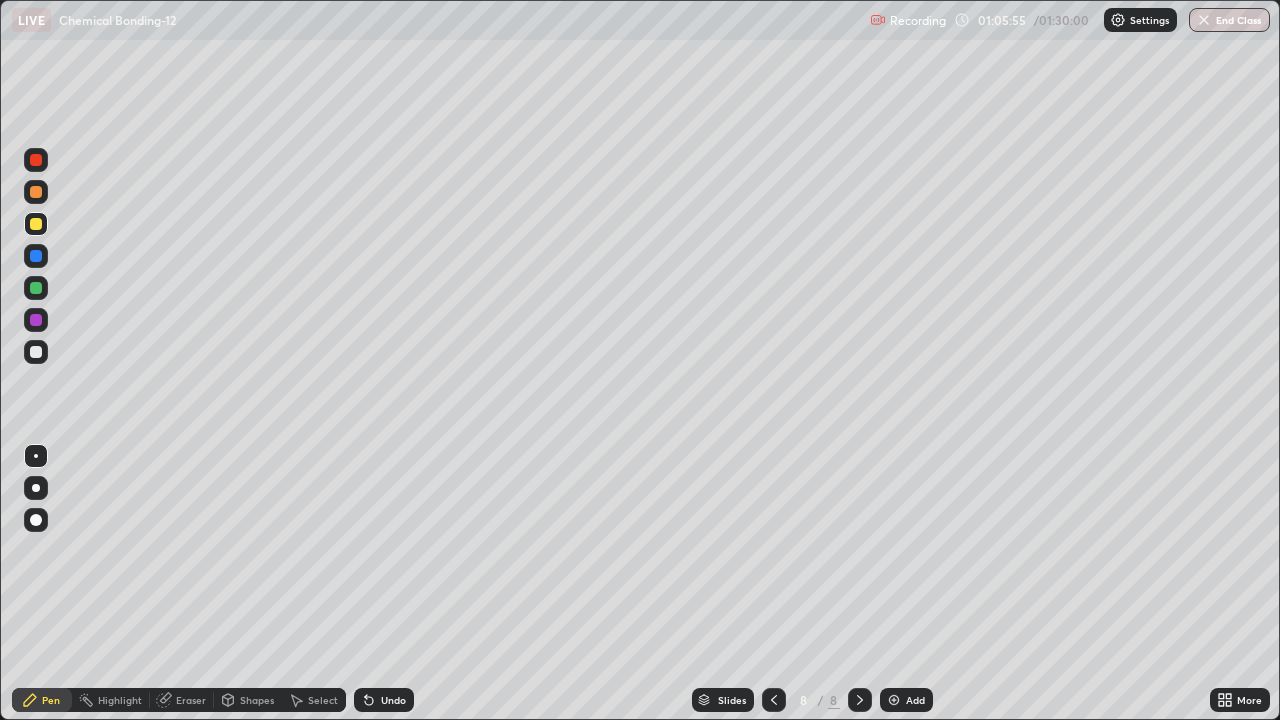 click on "Eraser" at bounding box center (182, 700) 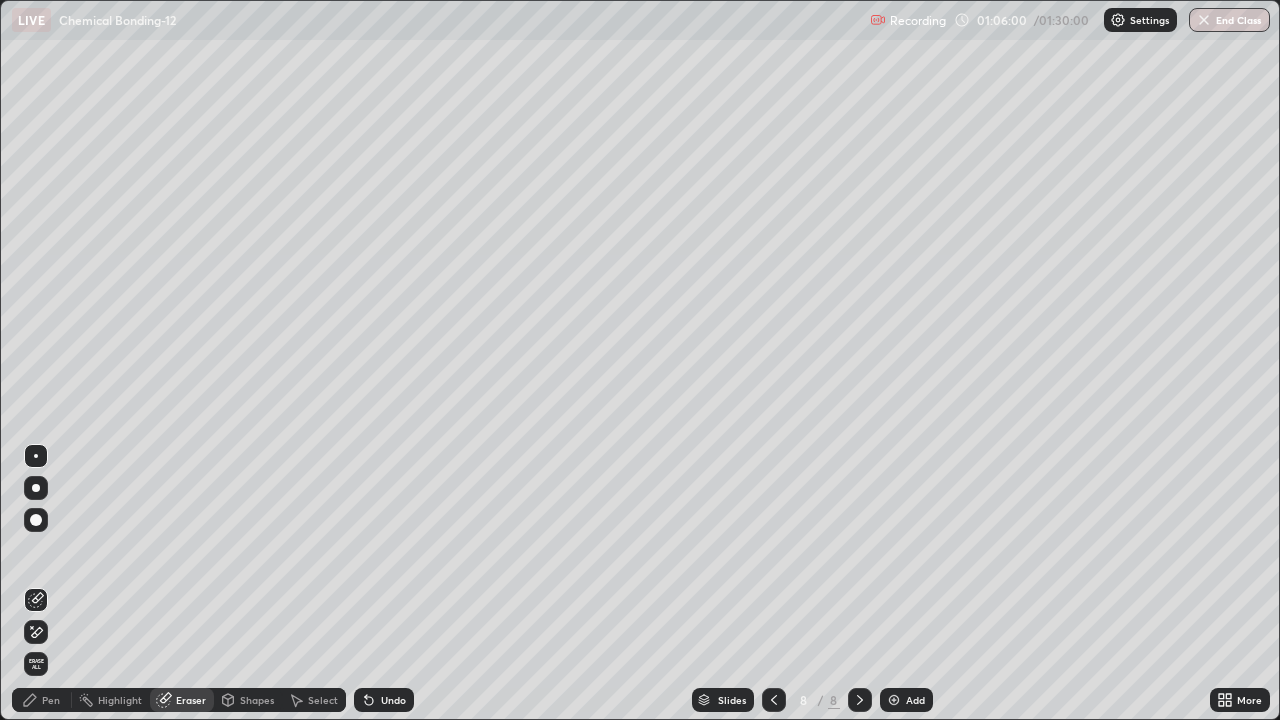 click on "Pen" at bounding box center [51, 700] 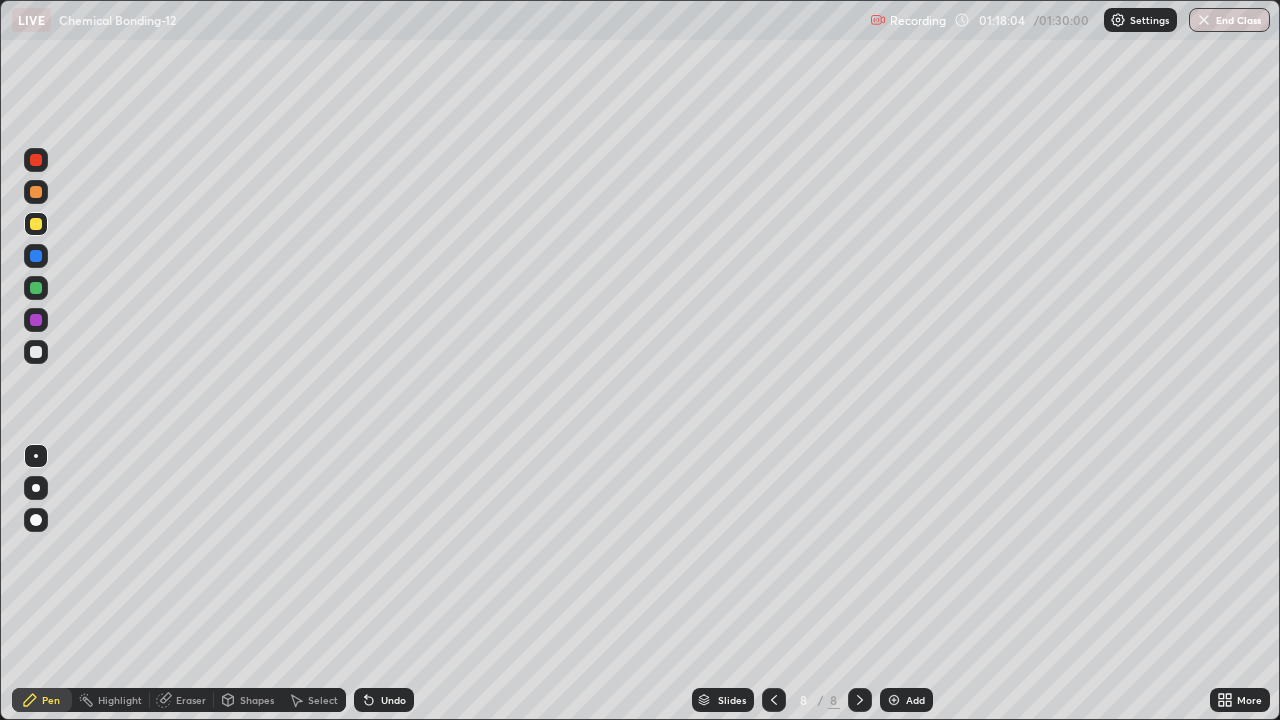 click at bounding box center (894, 700) 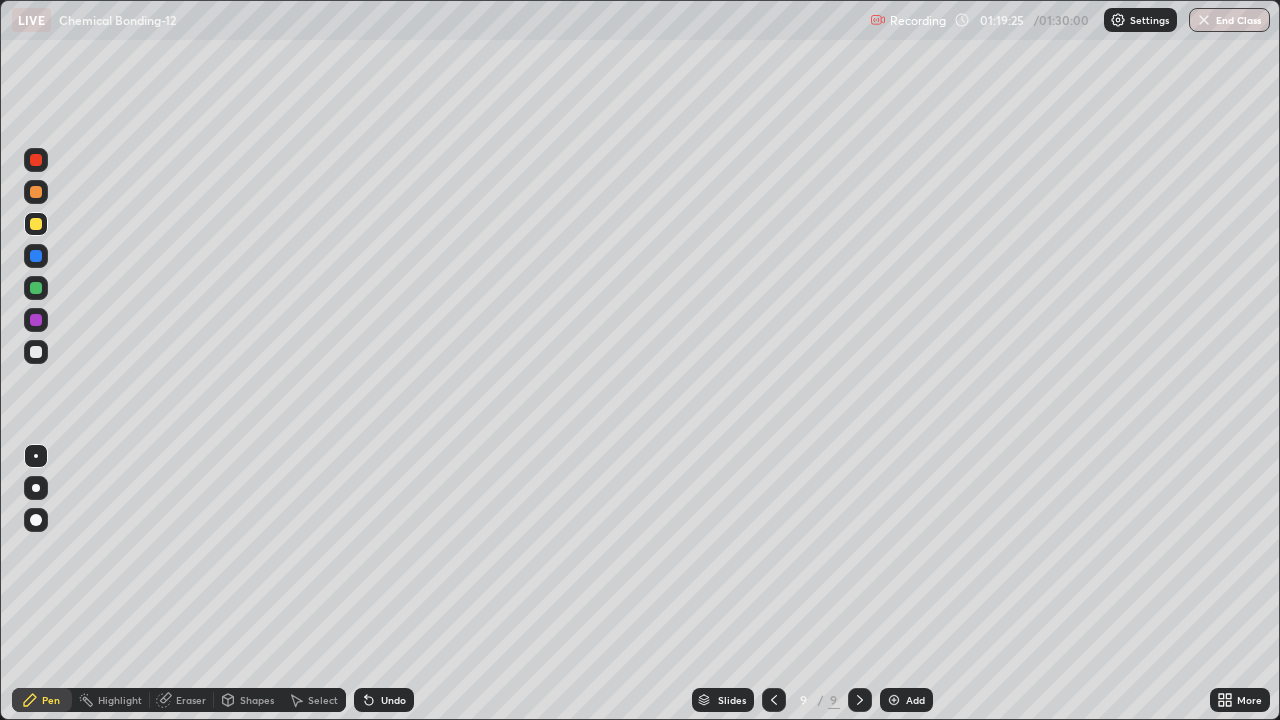 click on "Eraser" at bounding box center [191, 700] 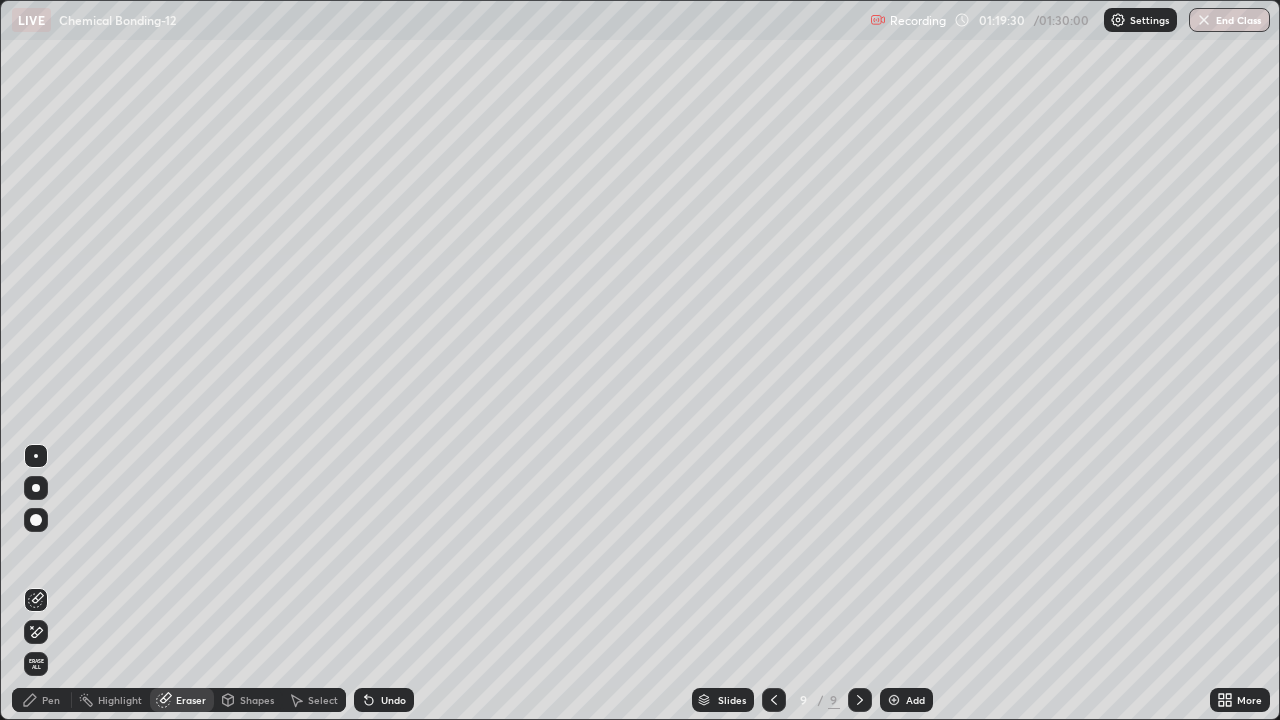 click on "Pen" at bounding box center [51, 700] 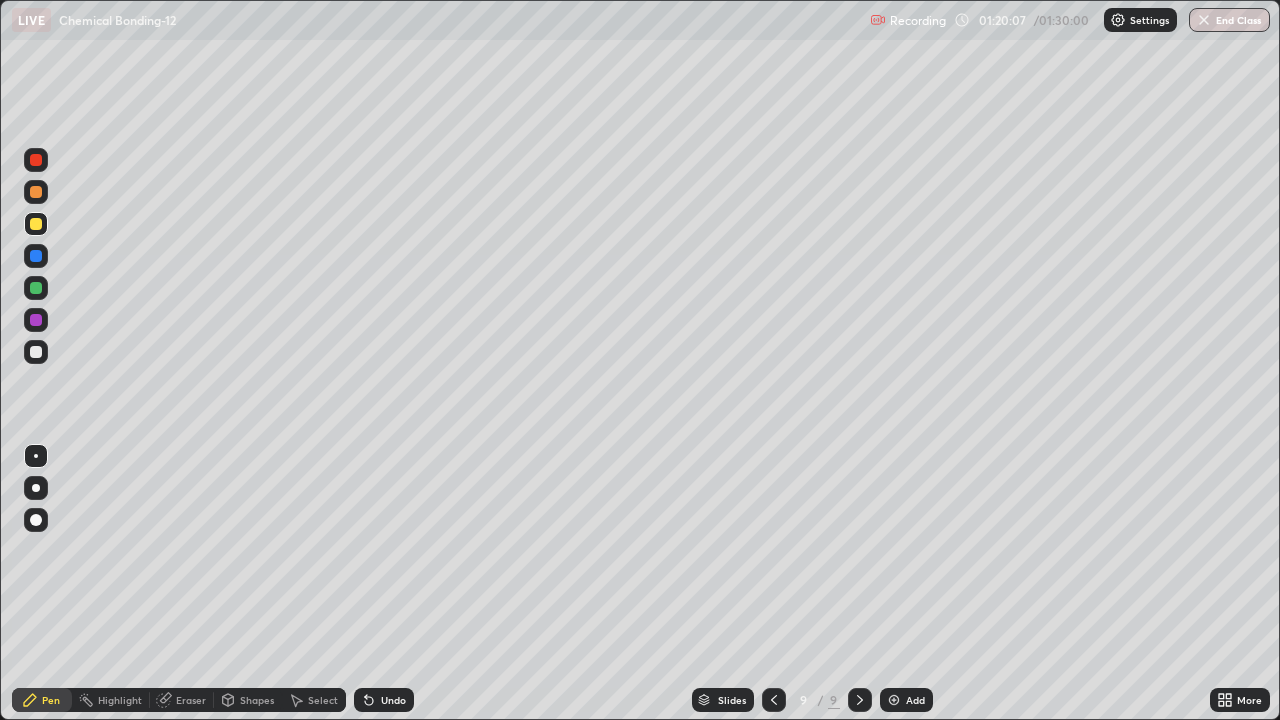 click at bounding box center (36, 288) 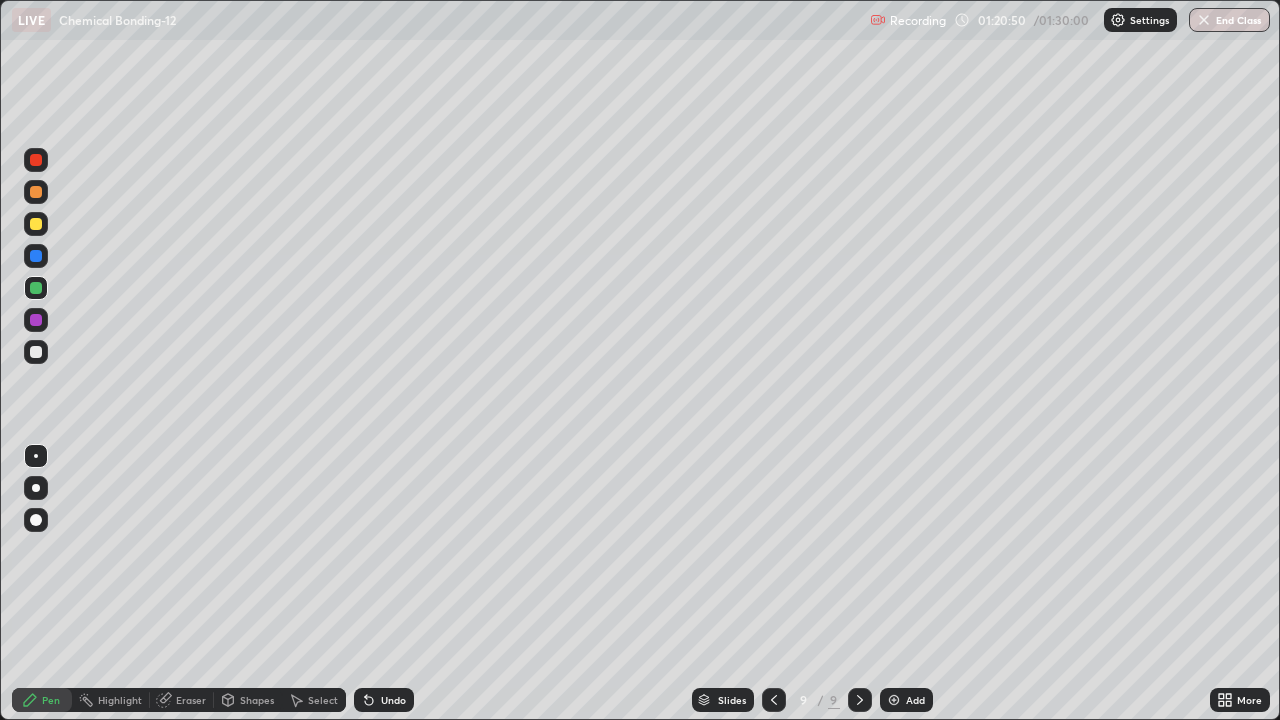 click at bounding box center [36, 160] 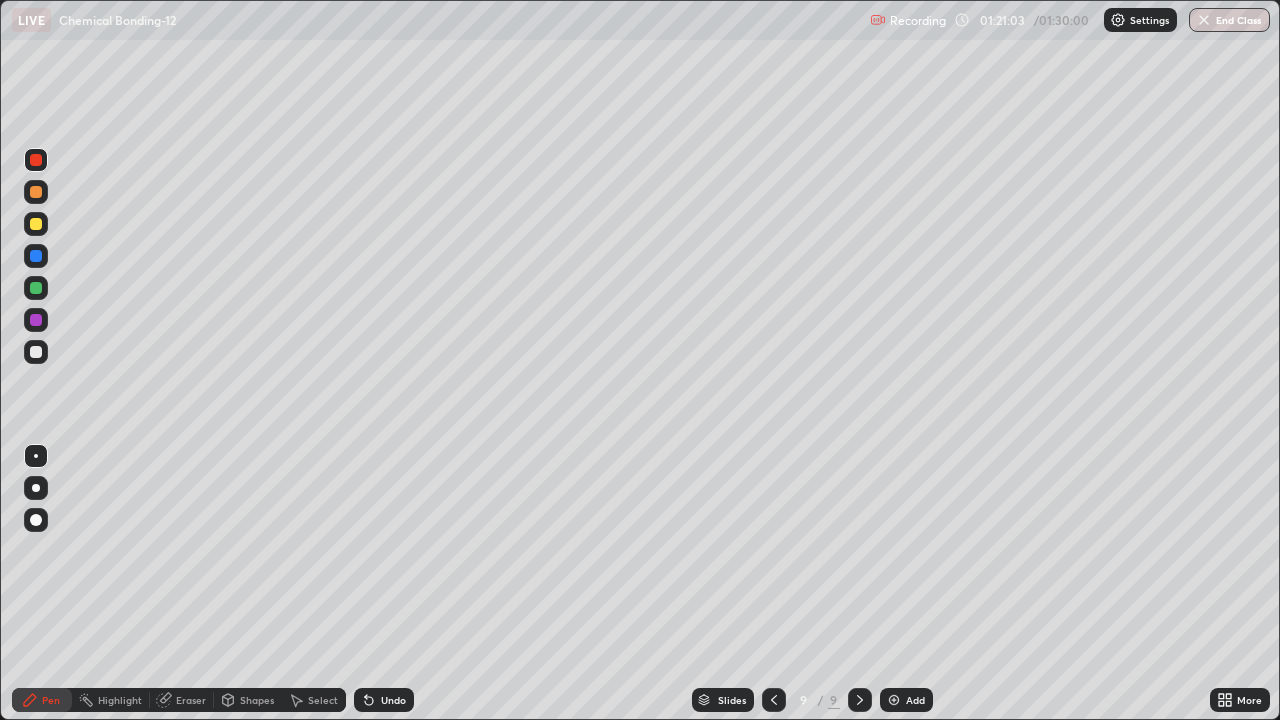 click on "Eraser" at bounding box center [191, 700] 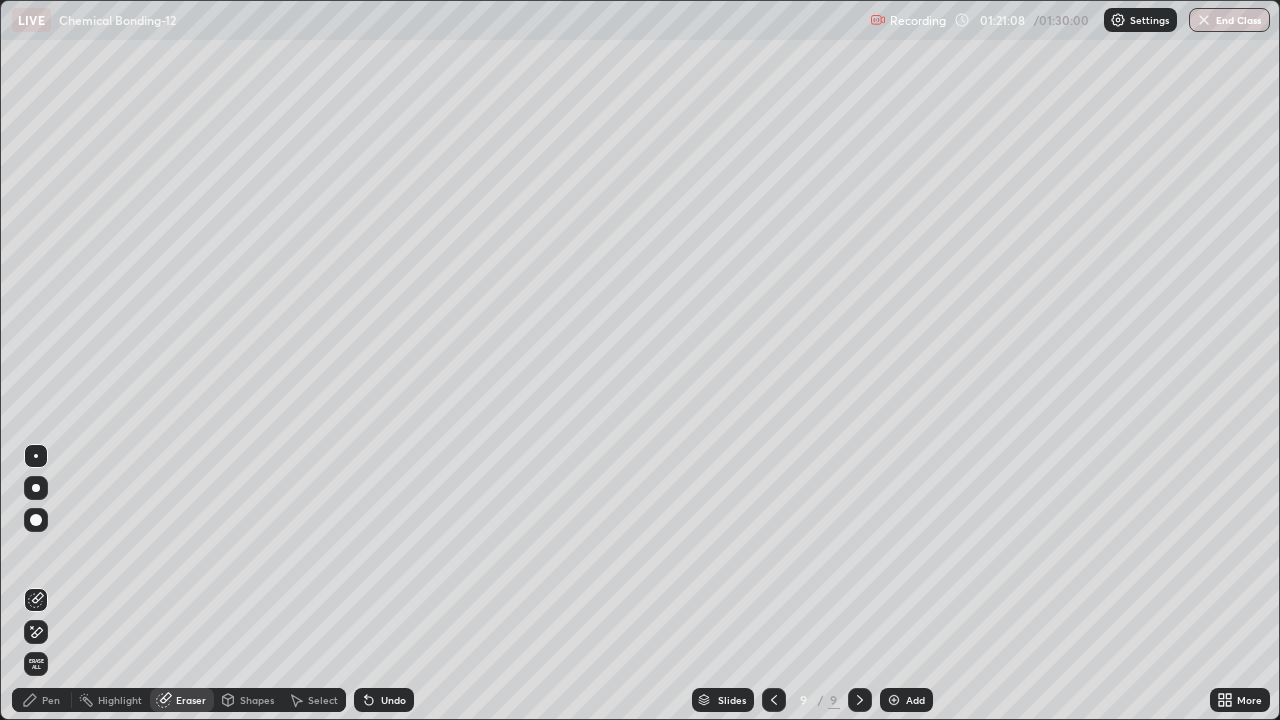 click on "Pen" at bounding box center (42, 700) 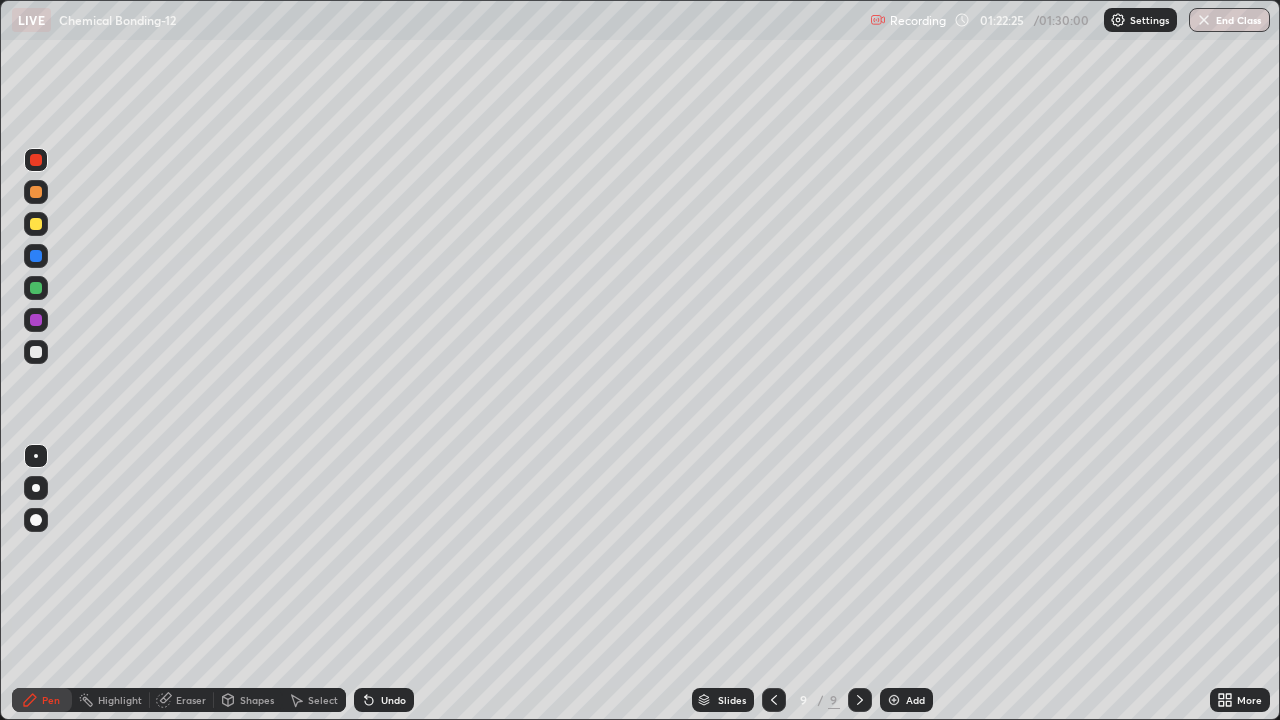 click on "Eraser" at bounding box center (191, 700) 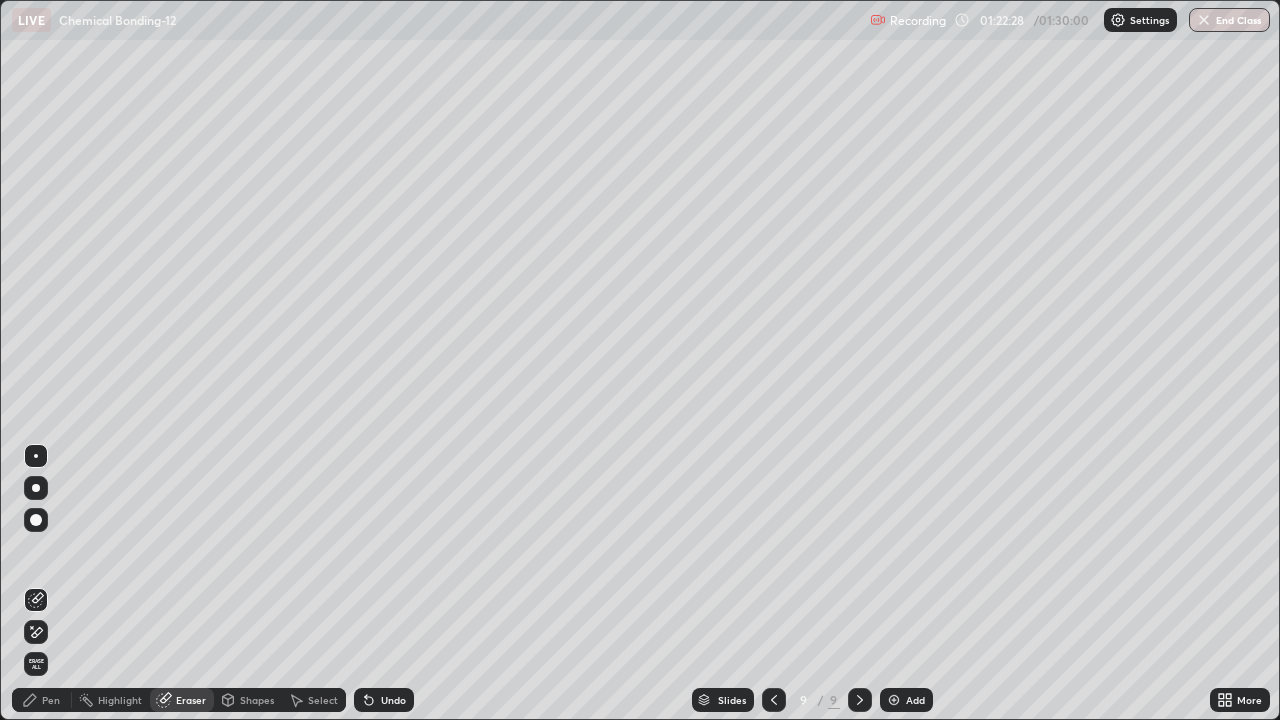 click on "Pen" at bounding box center [42, 700] 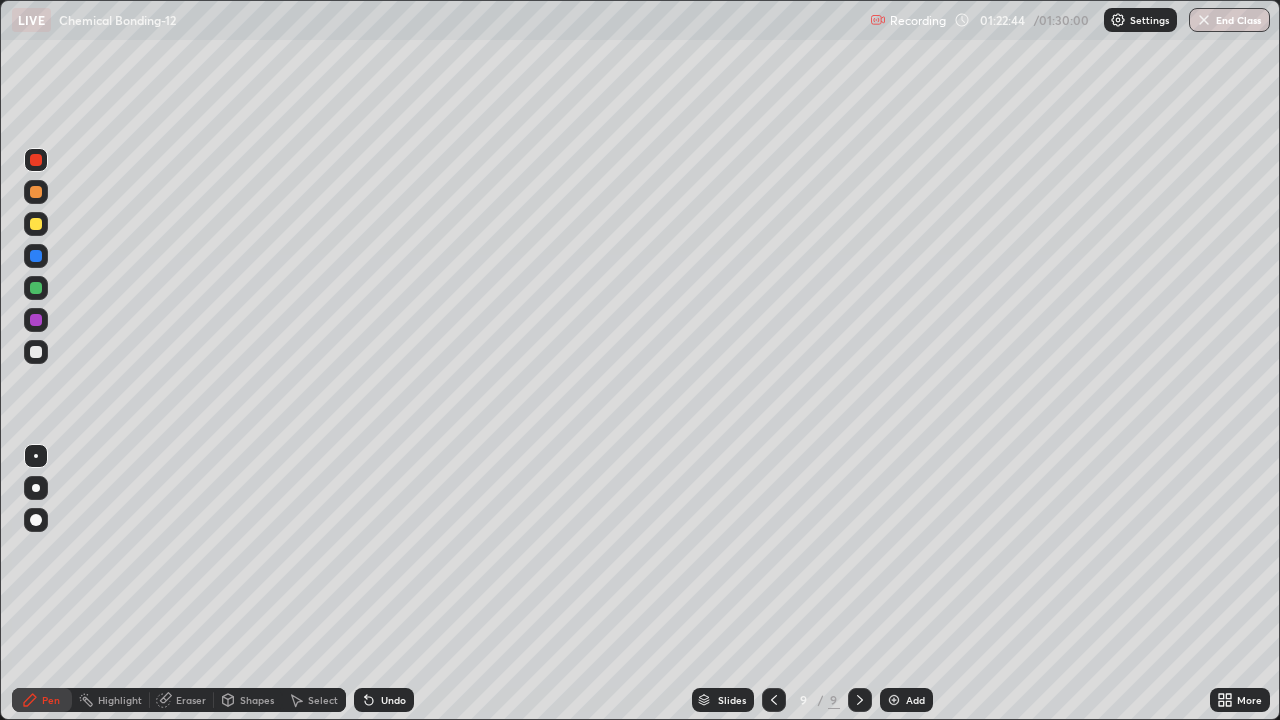 click on "Eraser" at bounding box center (191, 700) 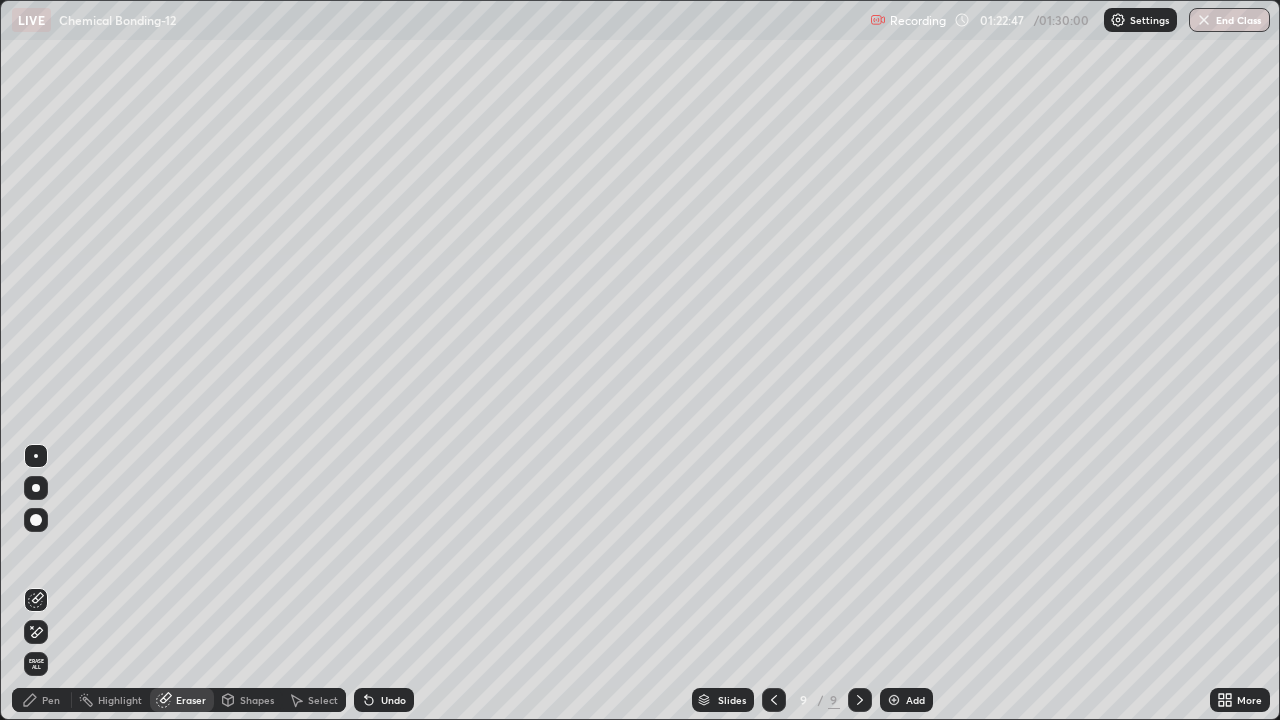 click on "Pen" at bounding box center [51, 700] 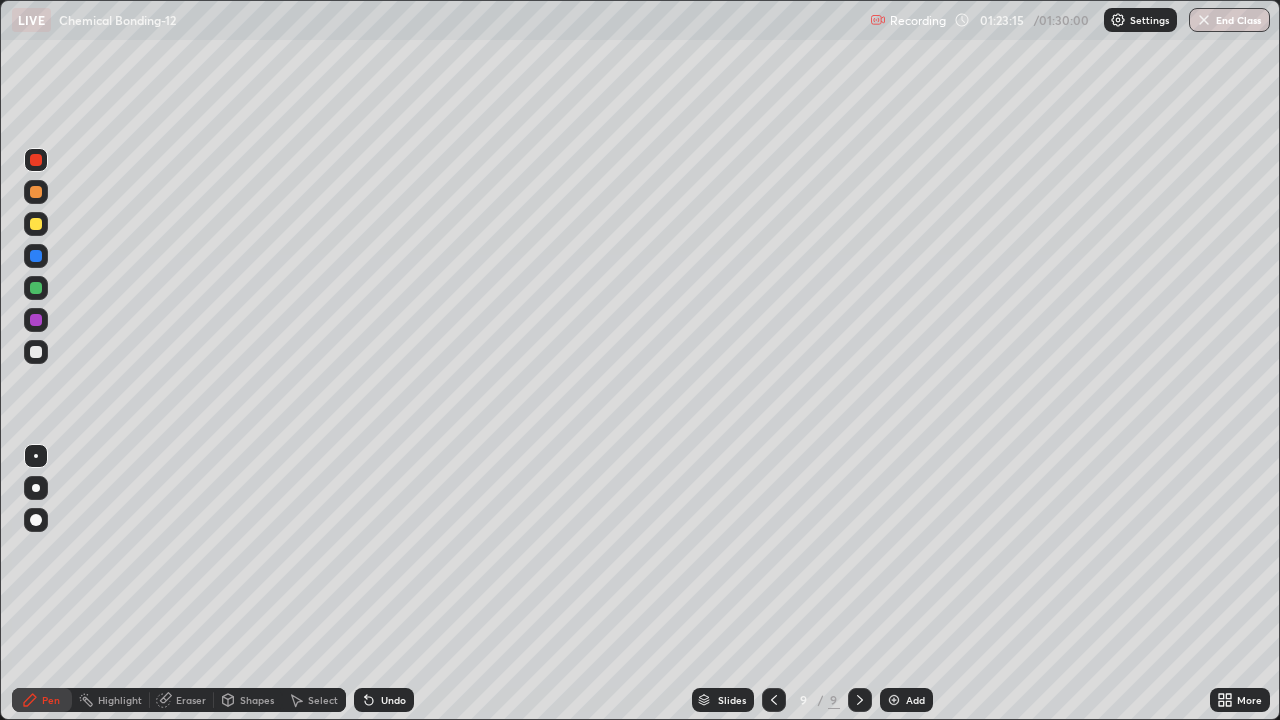 click on "Shapes" at bounding box center [248, 700] 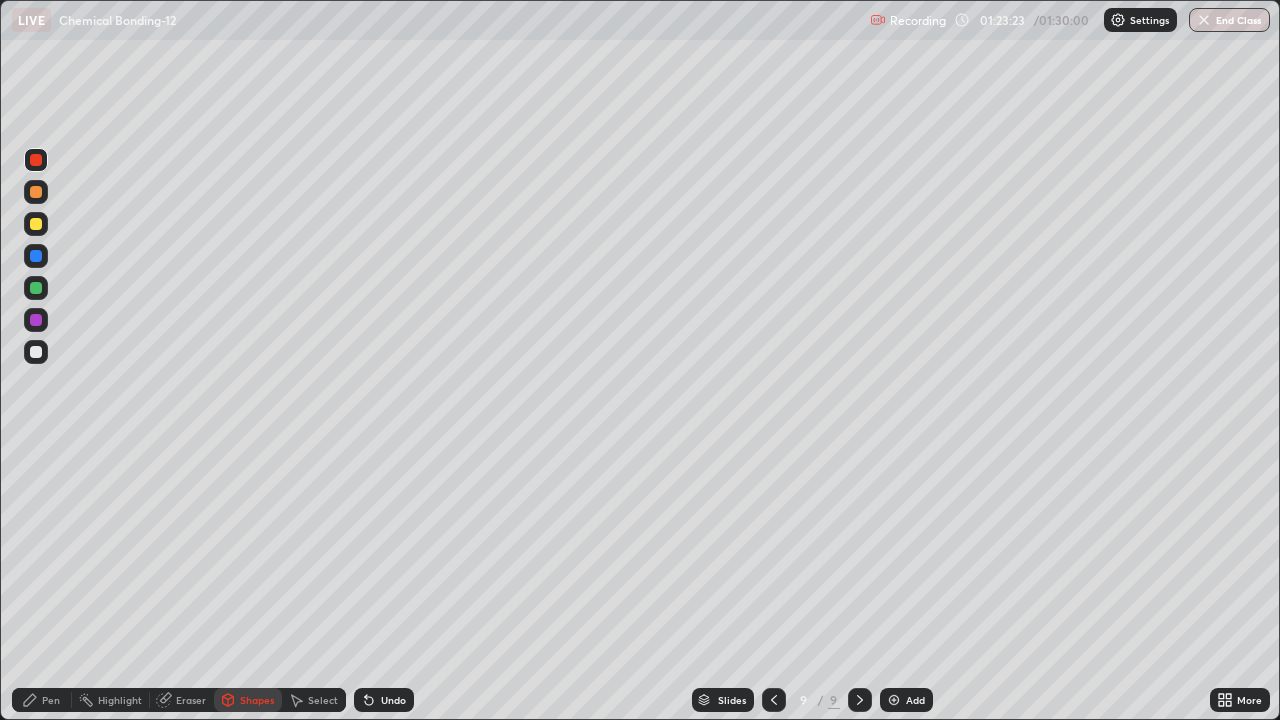 click on "Pen" at bounding box center (42, 700) 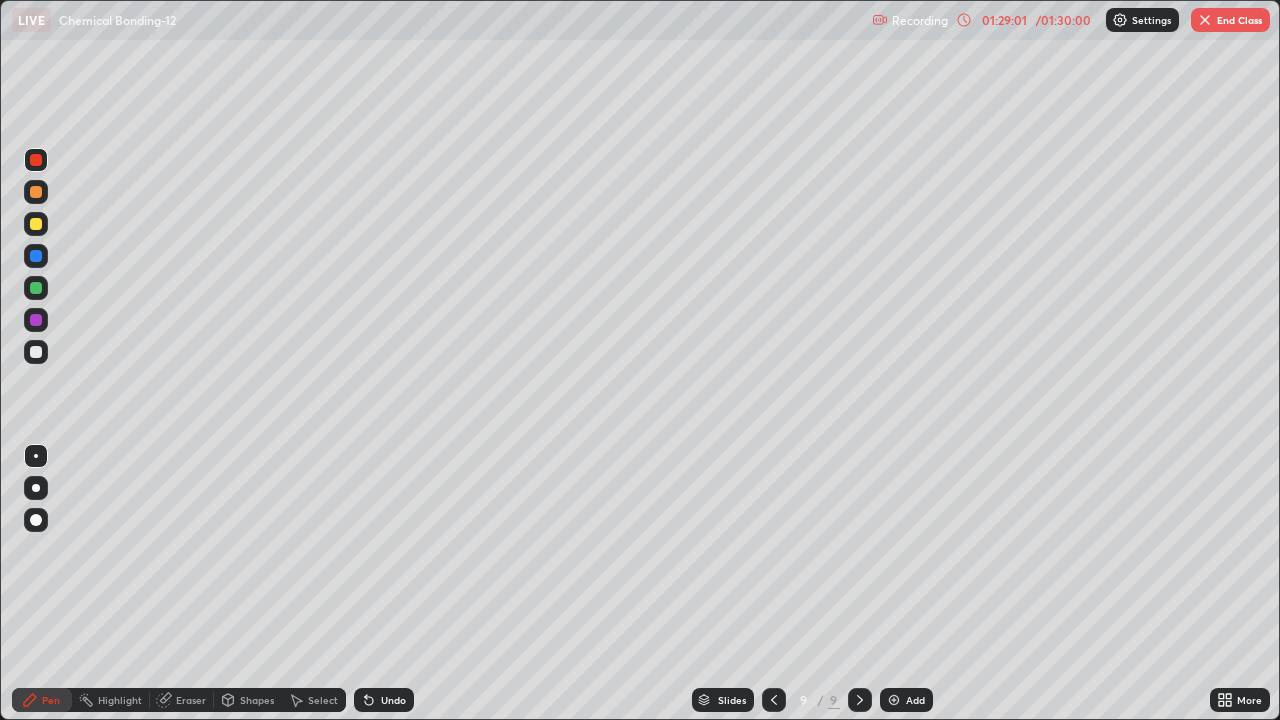 click on "End Class" at bounding box center [1230, 20] 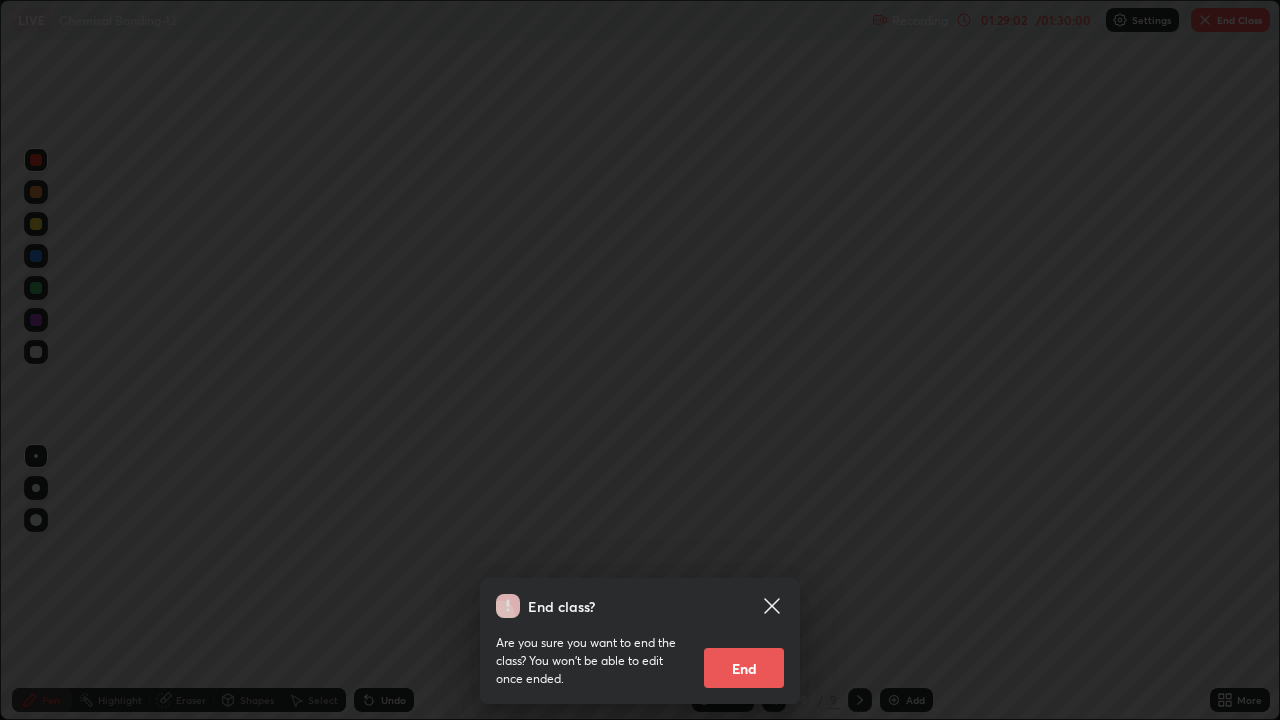 click on "End" at bounding box center (744, 668) 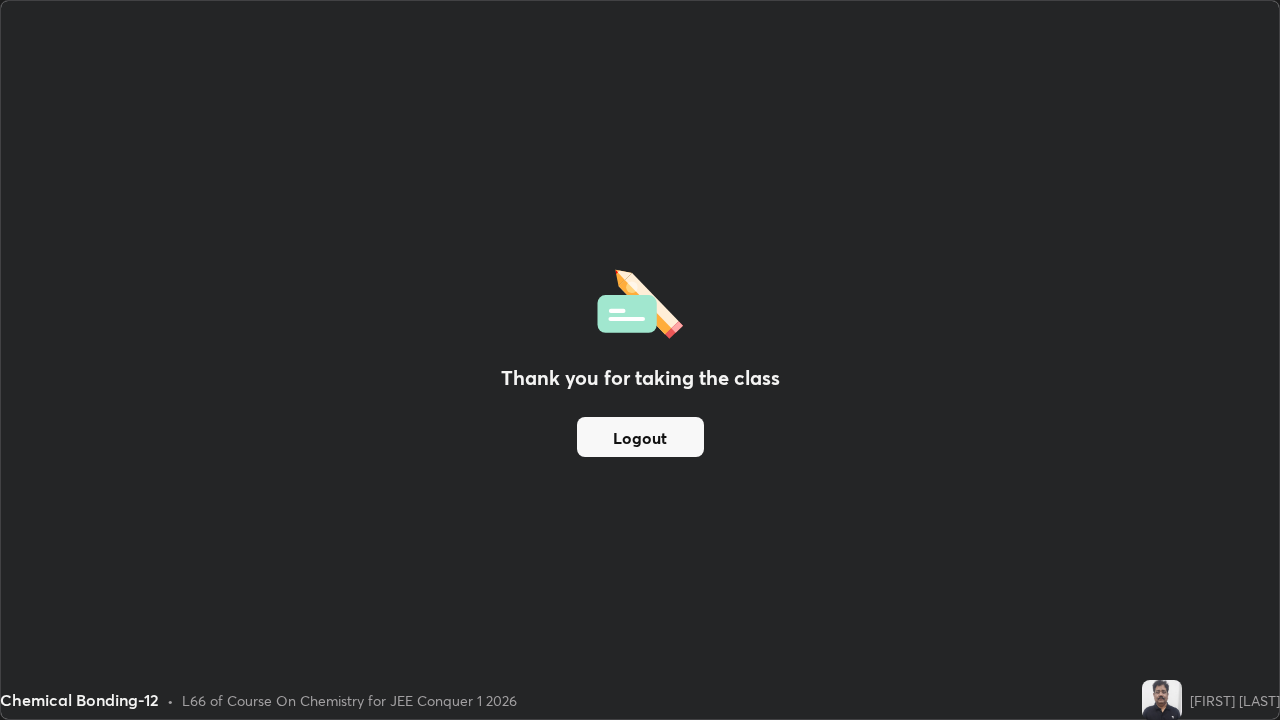 click on "Logout" at bounding box center (640, 437) 